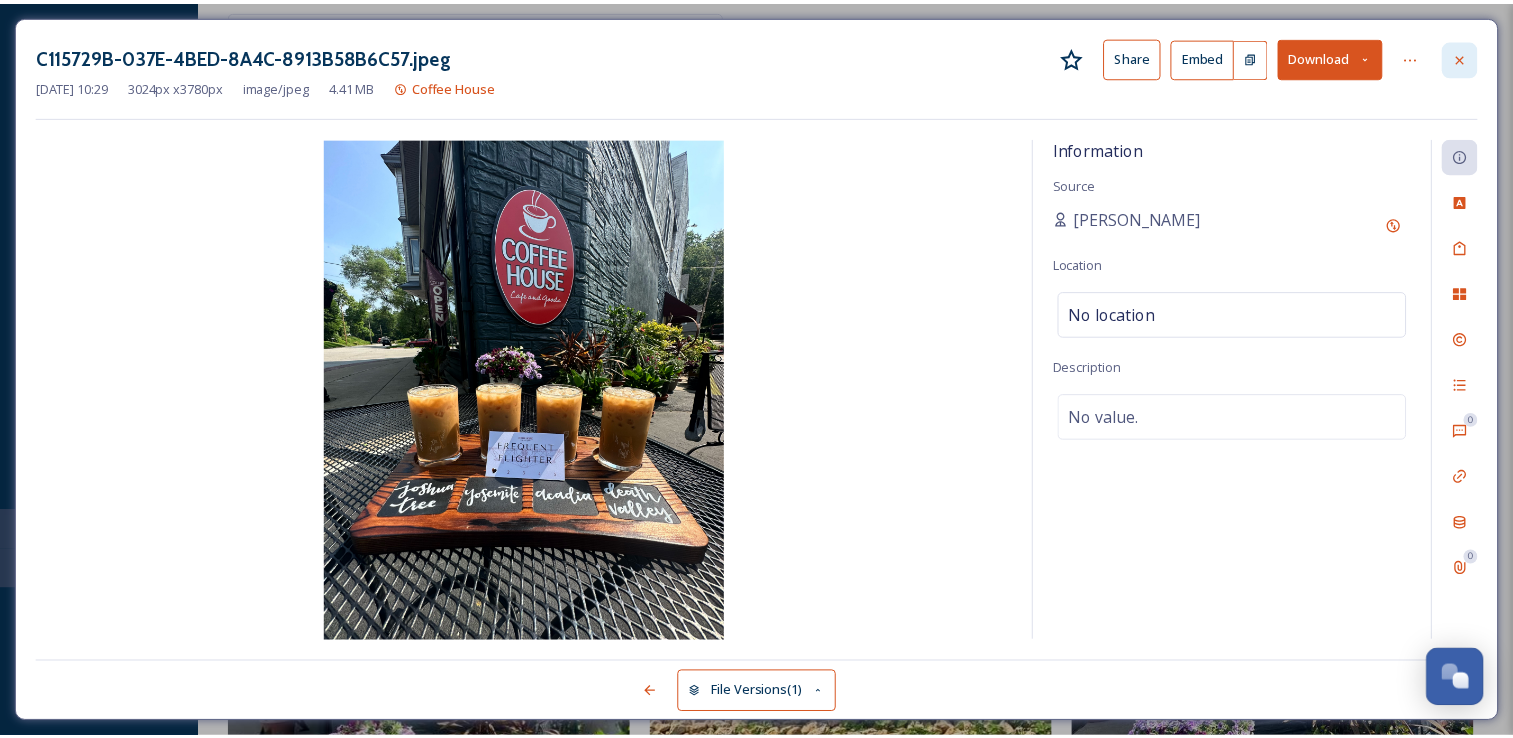 scroll, scrollTop: 5966, scrollLeft: 0, axis: vertical 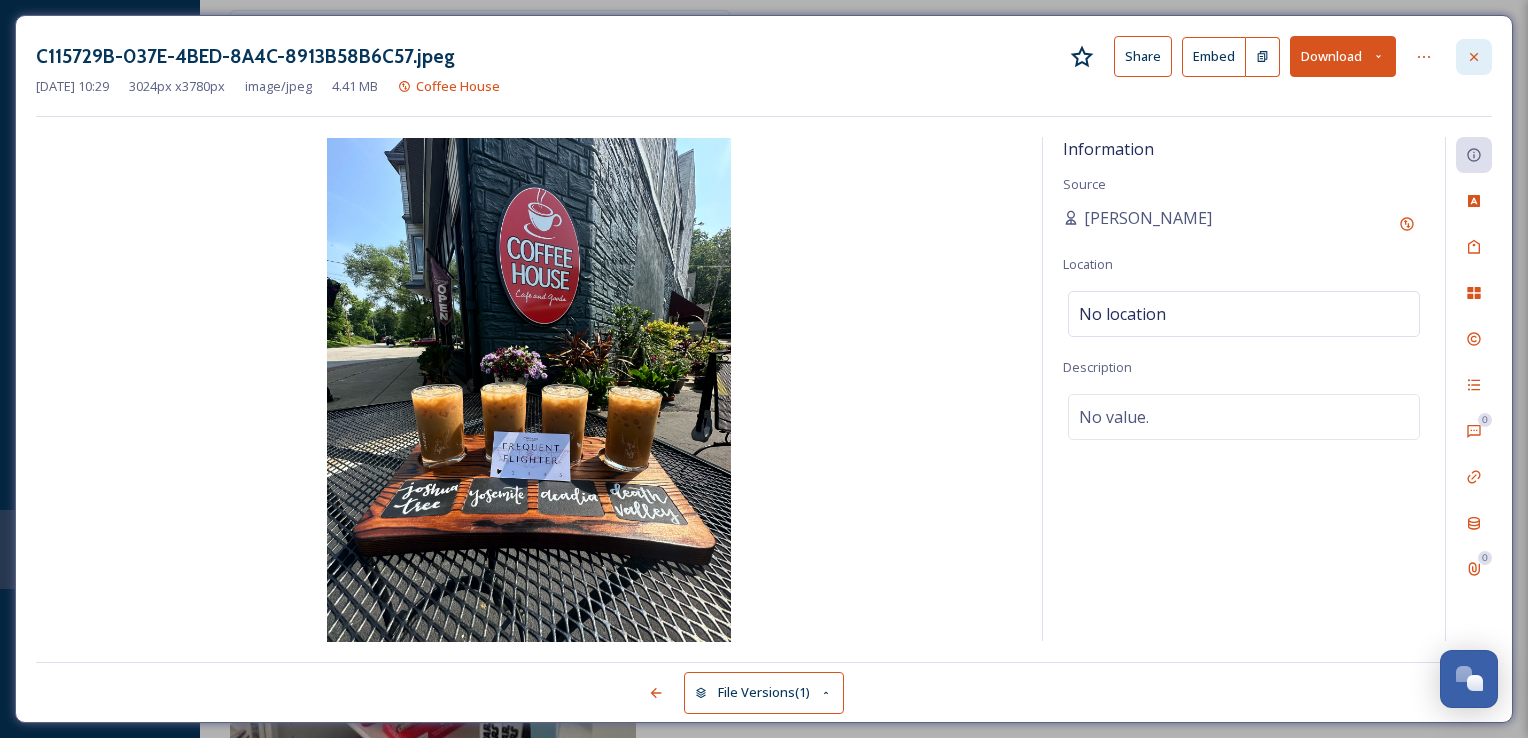 click 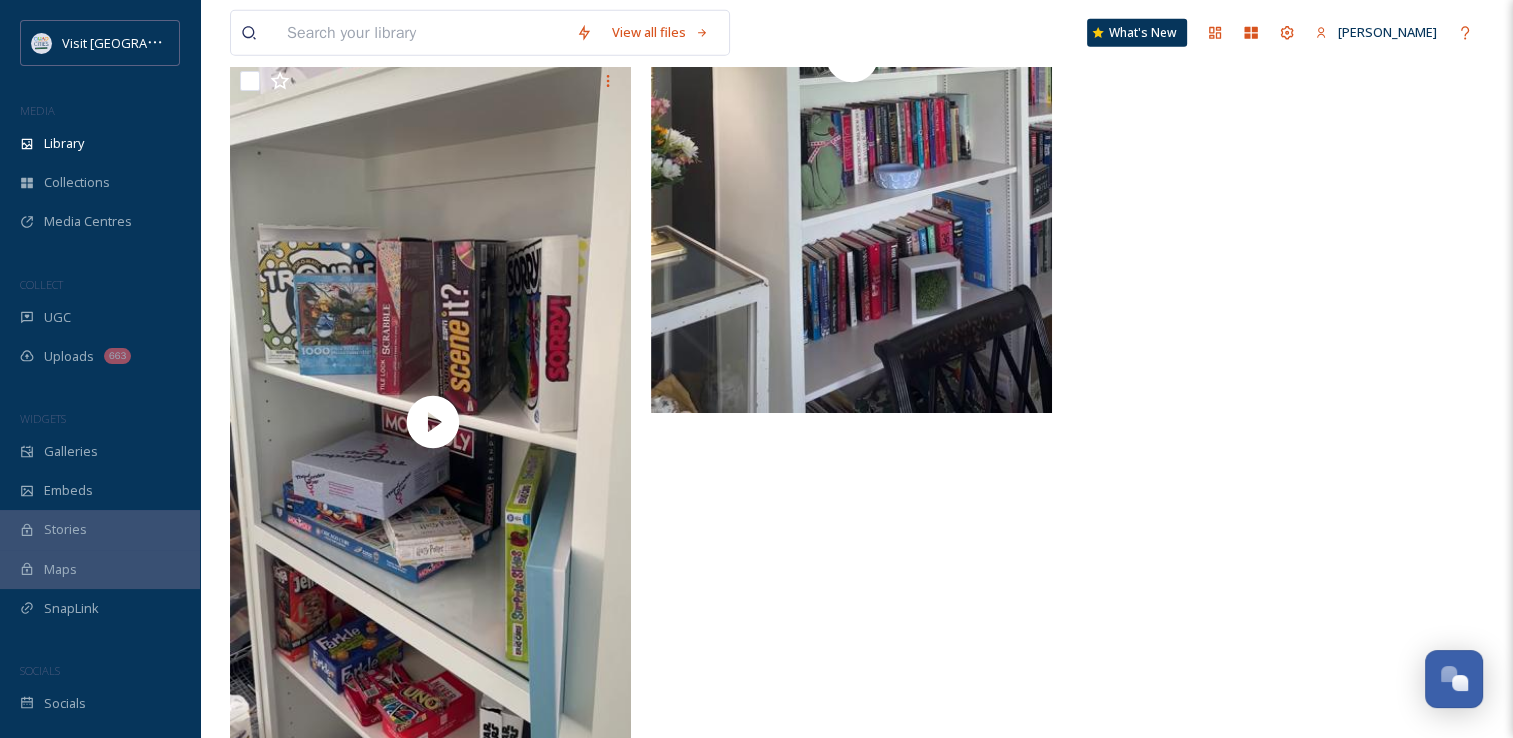 click at bounding box center [421, 33] 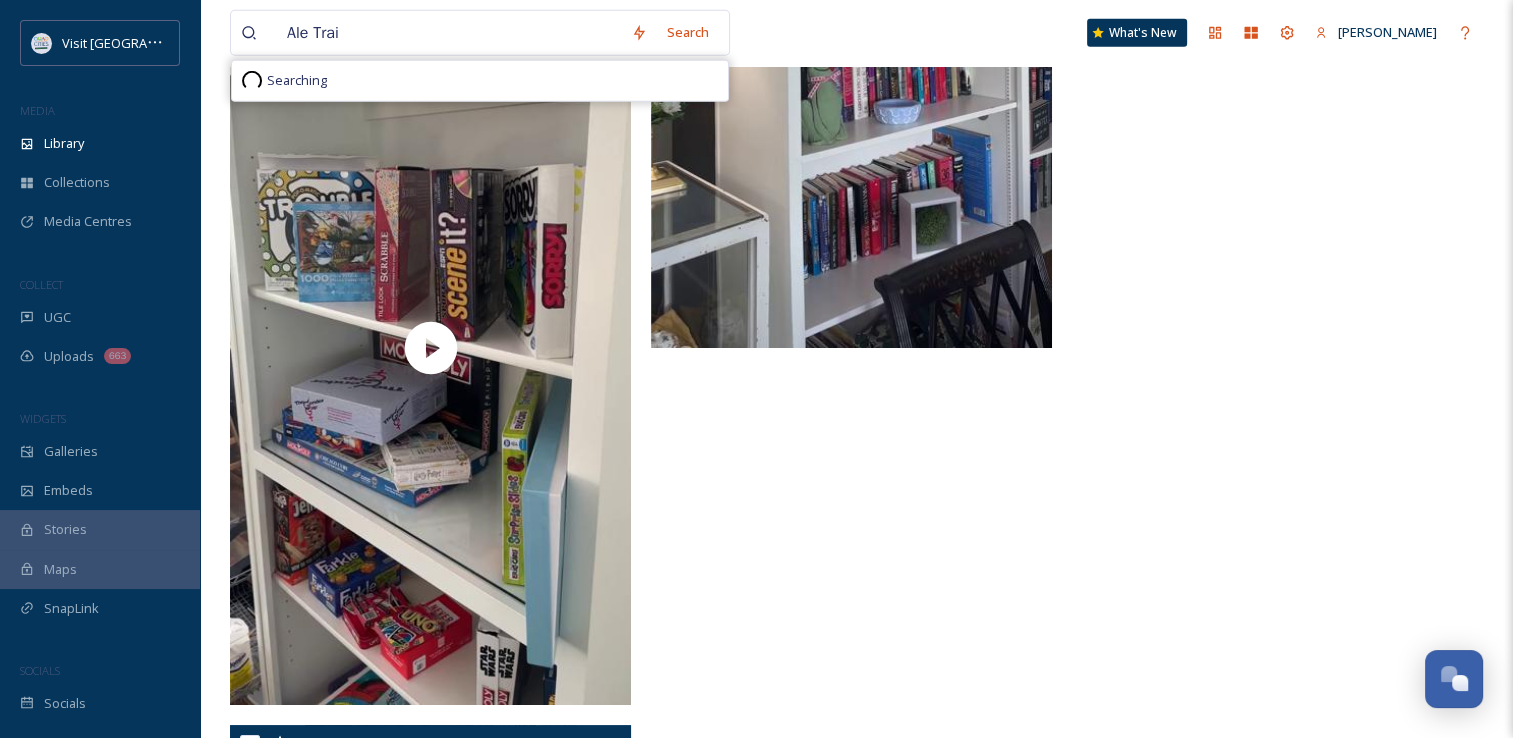 type on "Ale Trail" 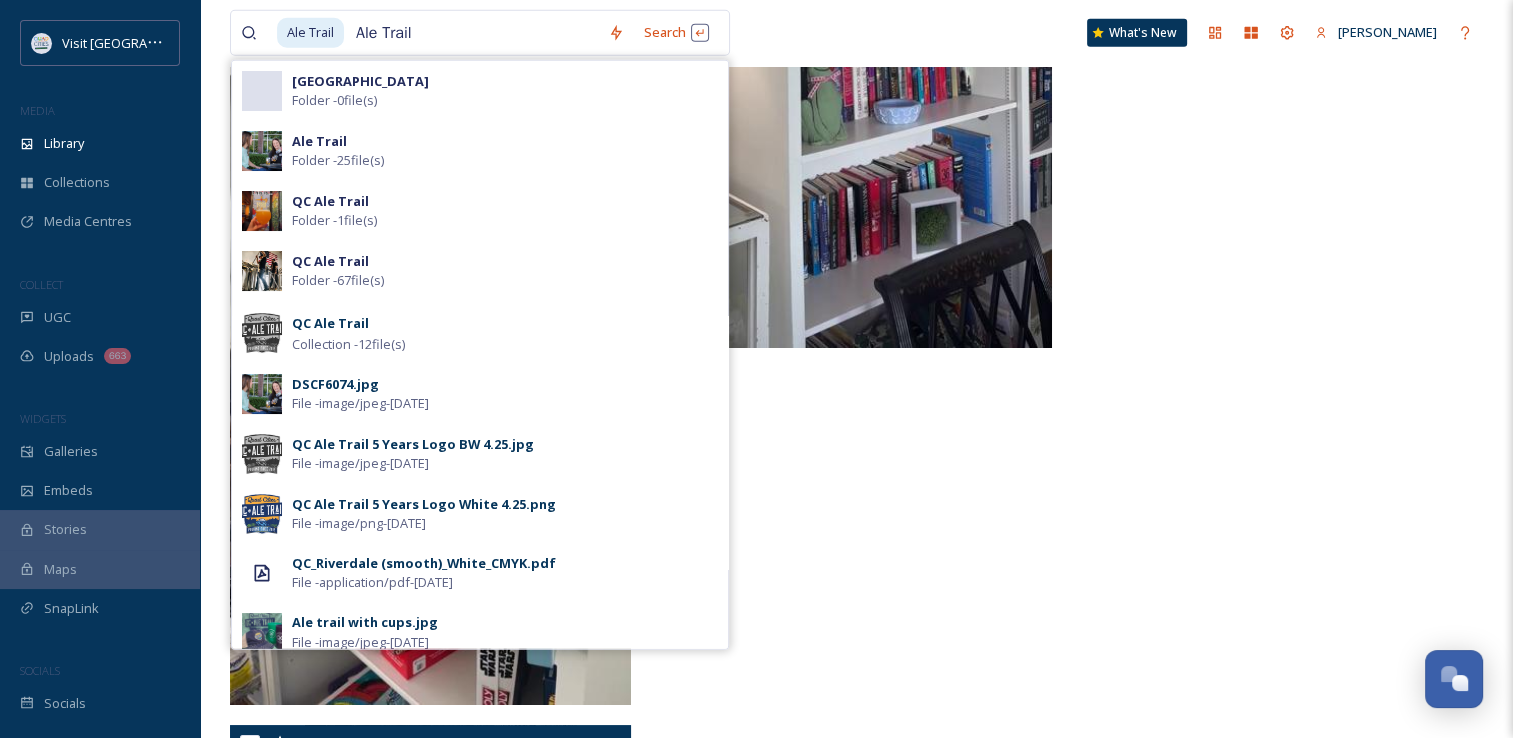 type 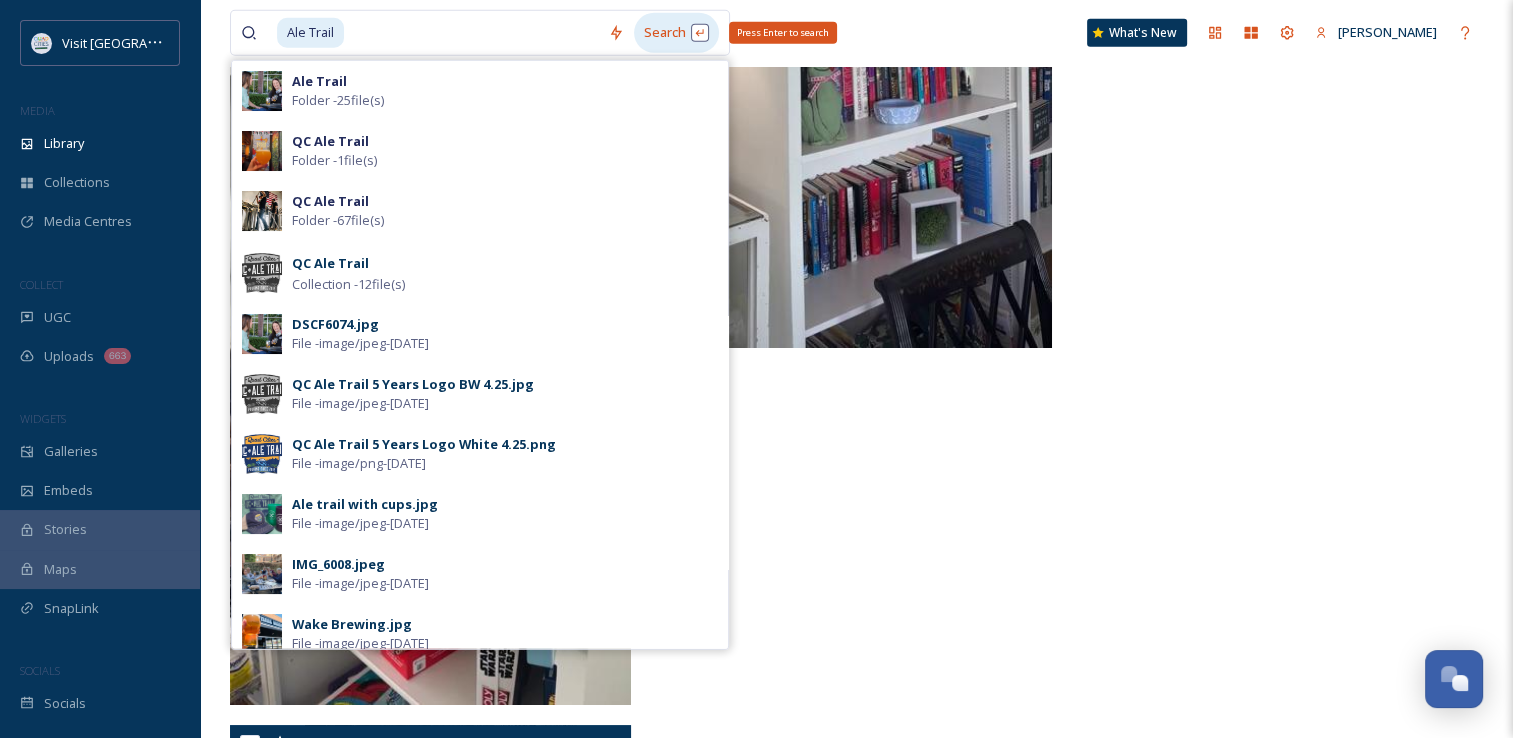 click on "Search Press Enter to search" at bounding box center (676, 32) 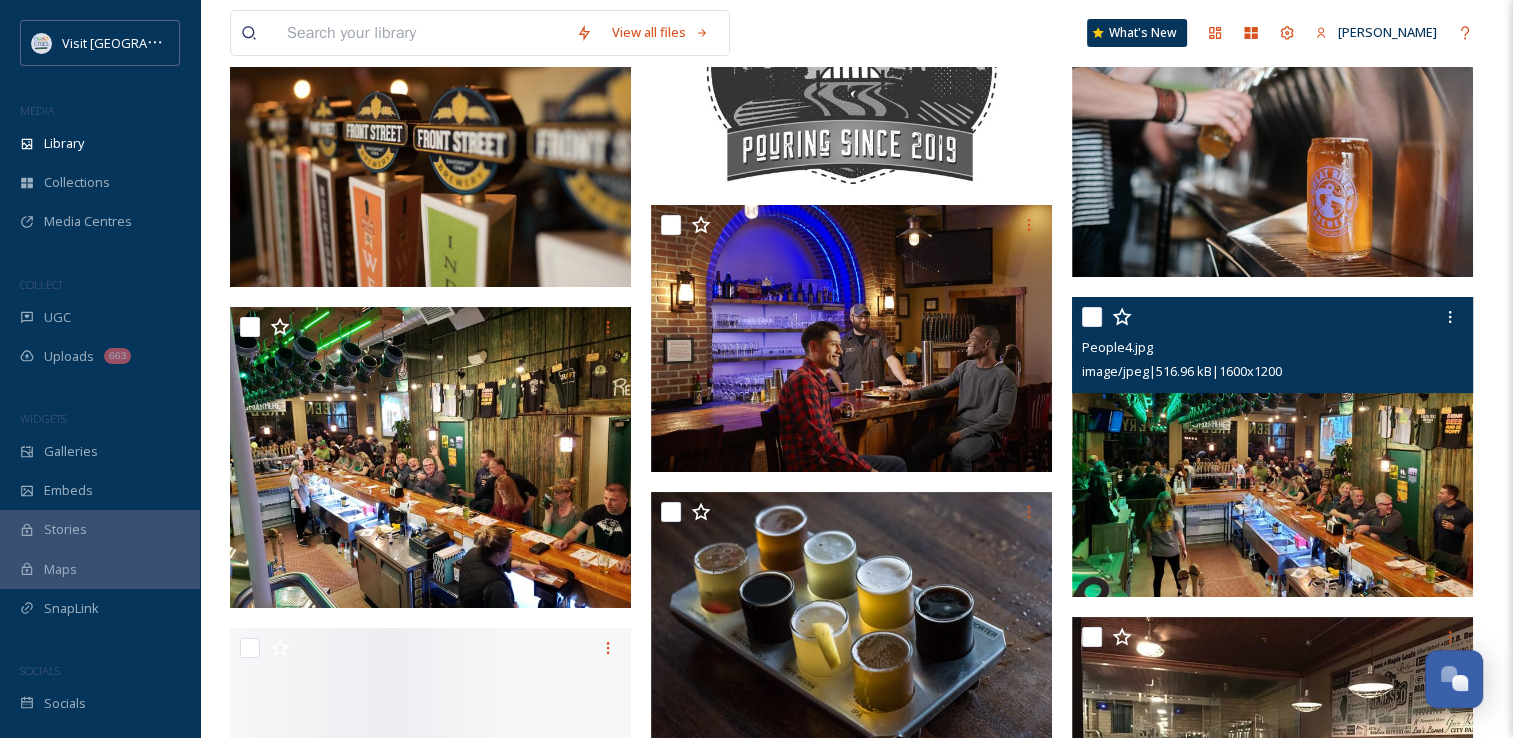 scroll, scrollTop: 7160, scrollLeft: 0, axis: vertical 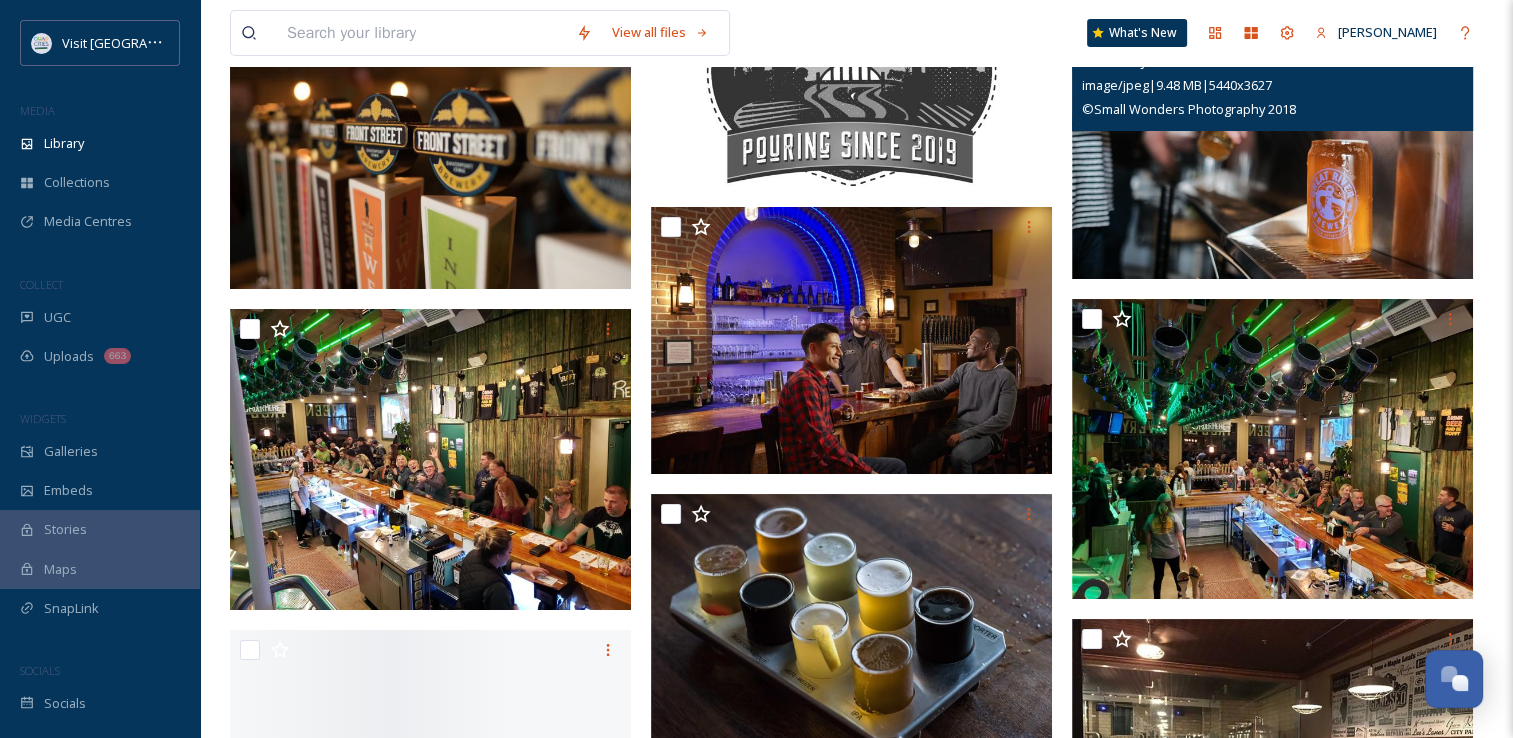 click at bounding box center [1272, 145] 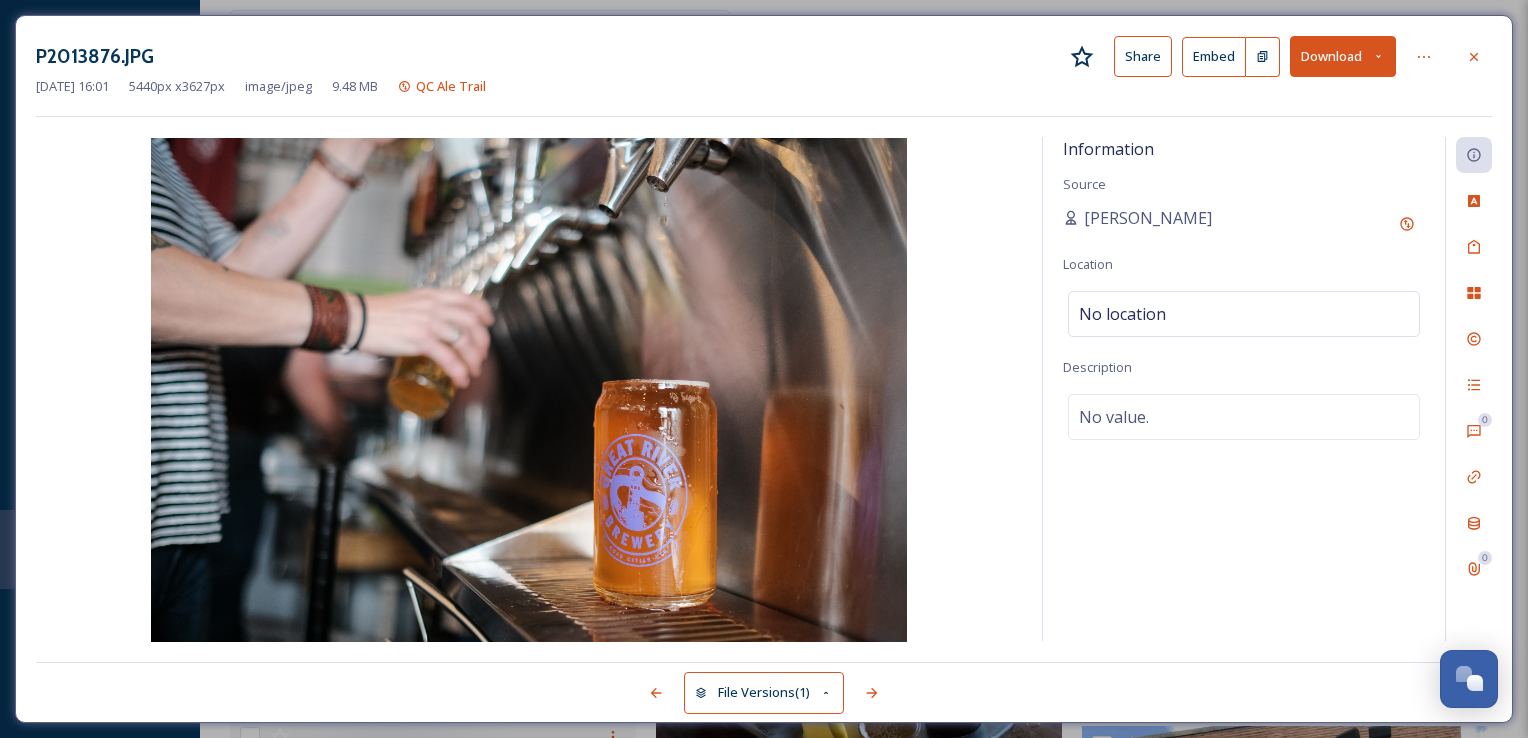 click on "Download" at bounding box center (1343, 56) 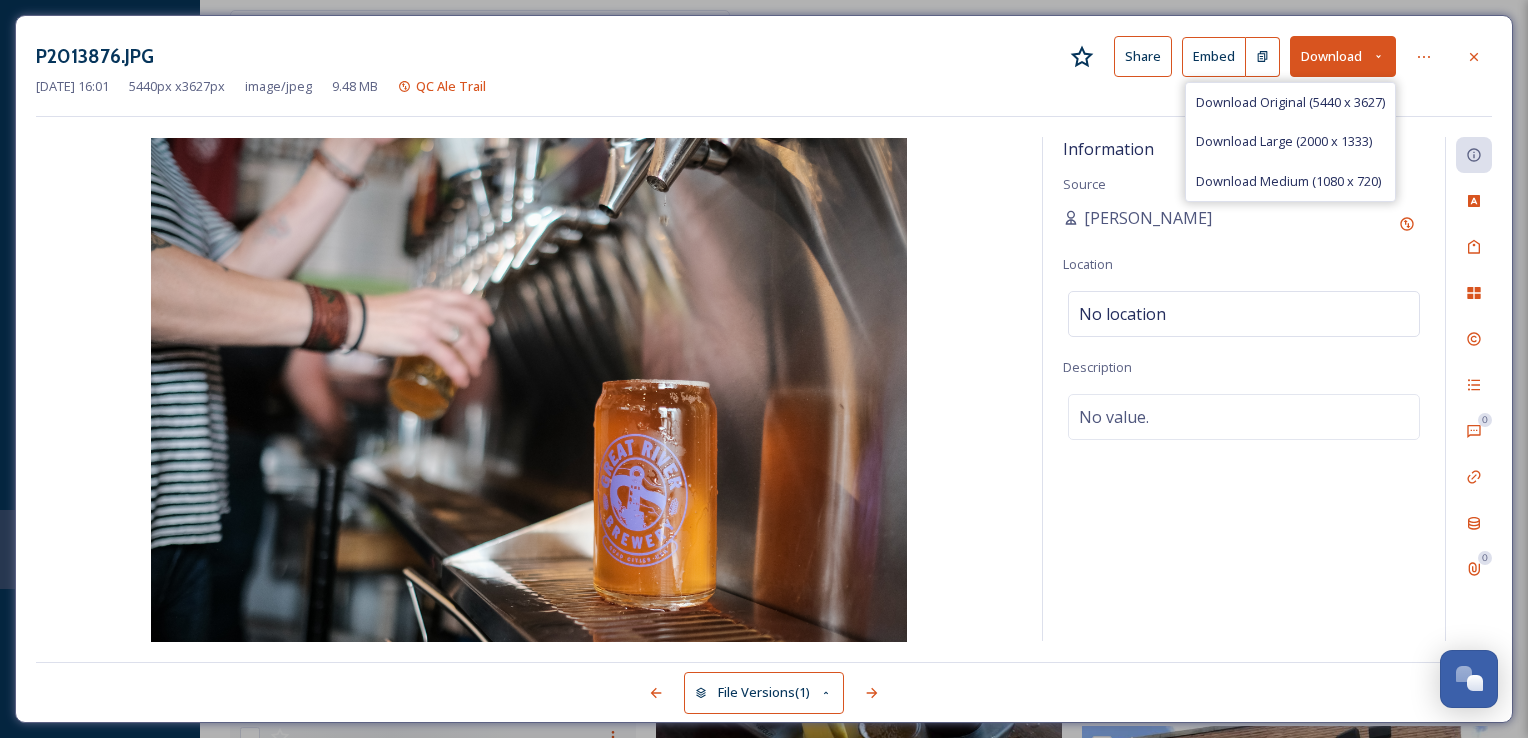 click at bounding box center (529, 390) 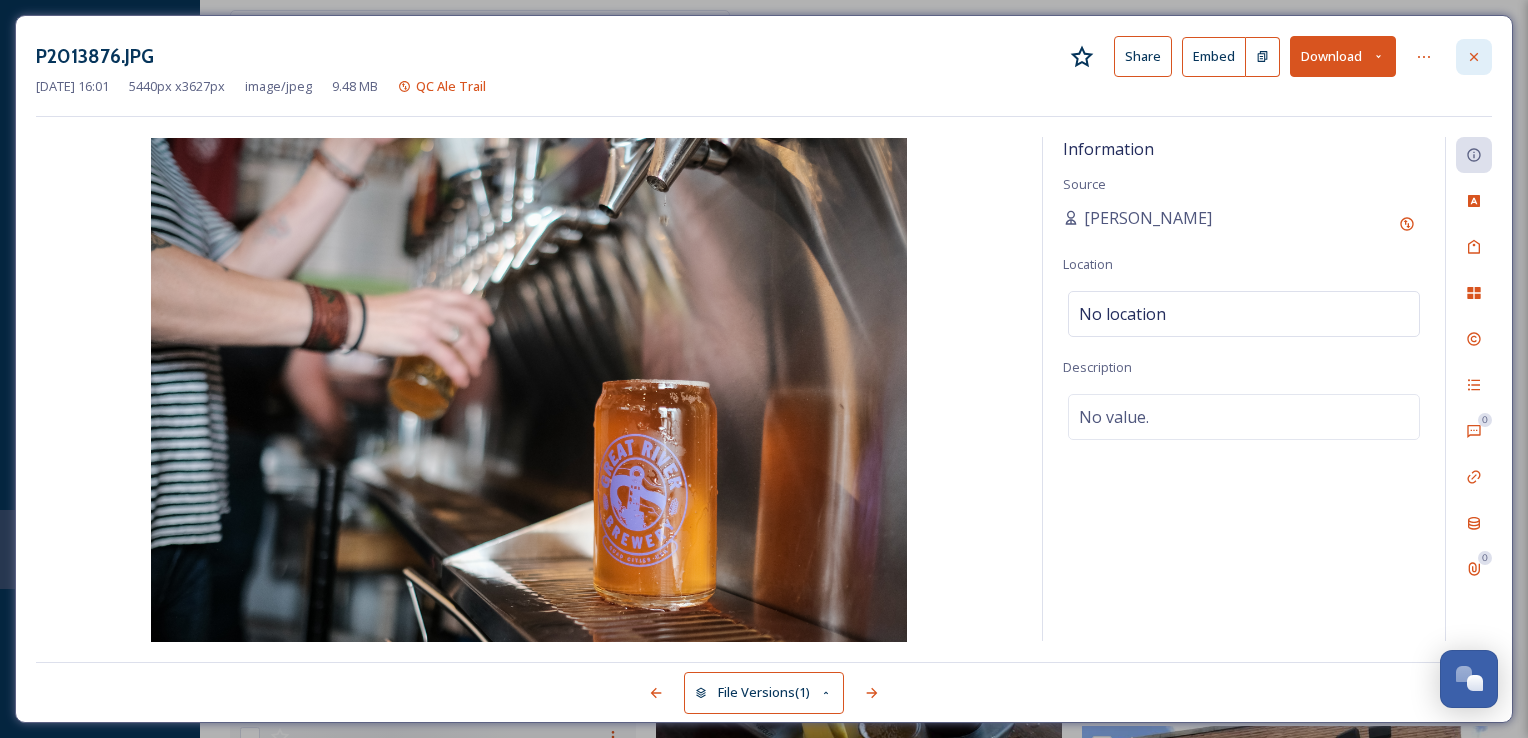 click 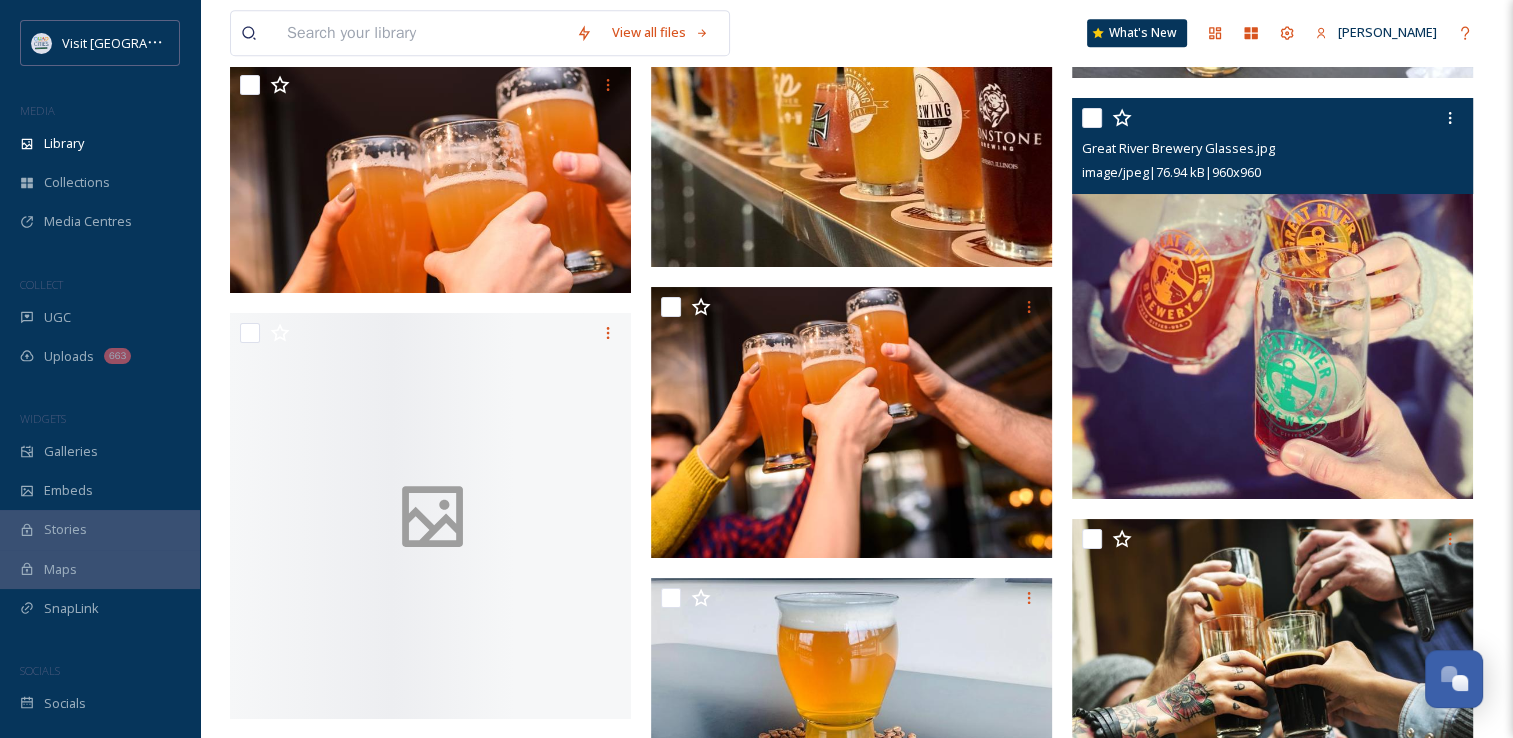 scroll, scrollTop: 8640, scrollLeft: 0, axis: vertical 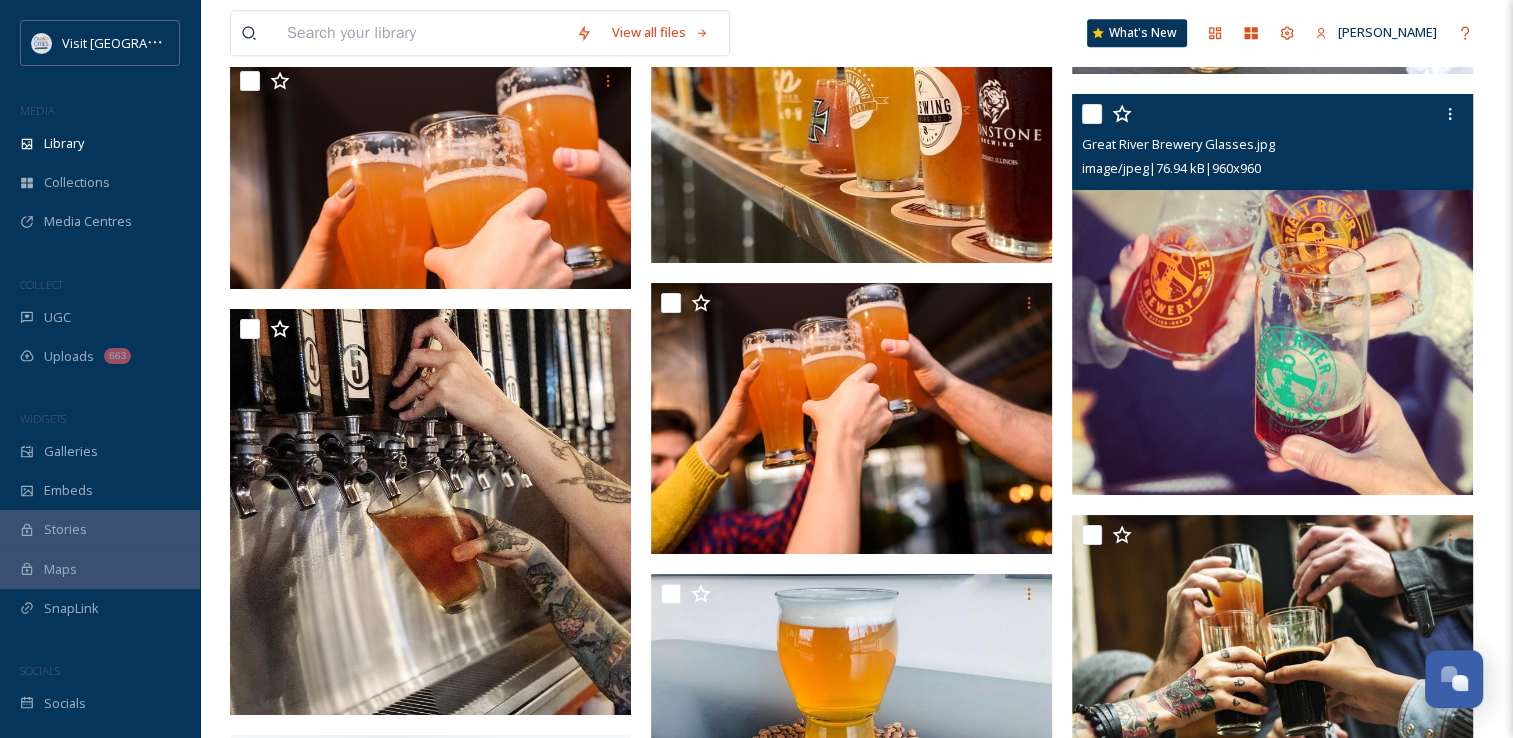 click at bounding box center (1272, 294) 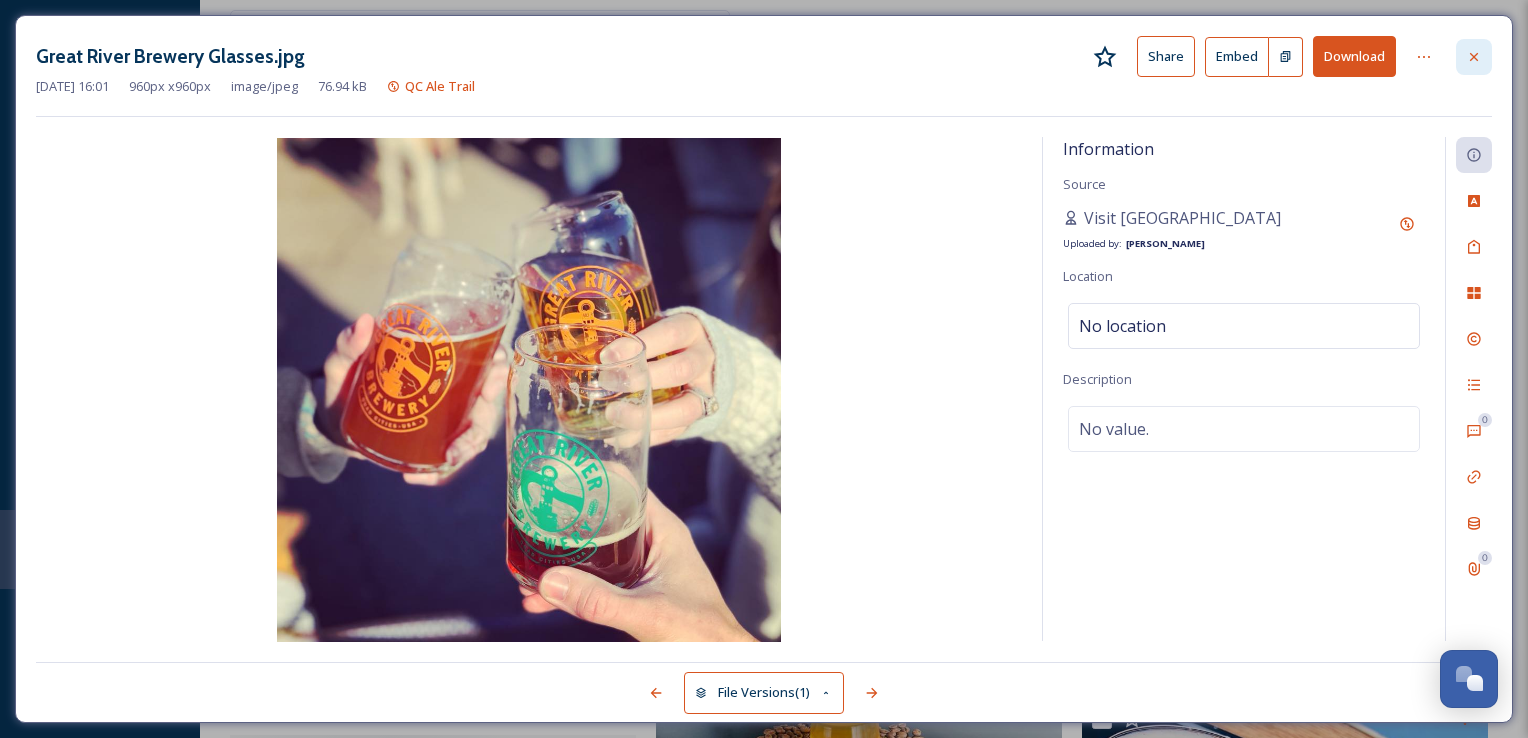 click at bounding box center [1474, 57] 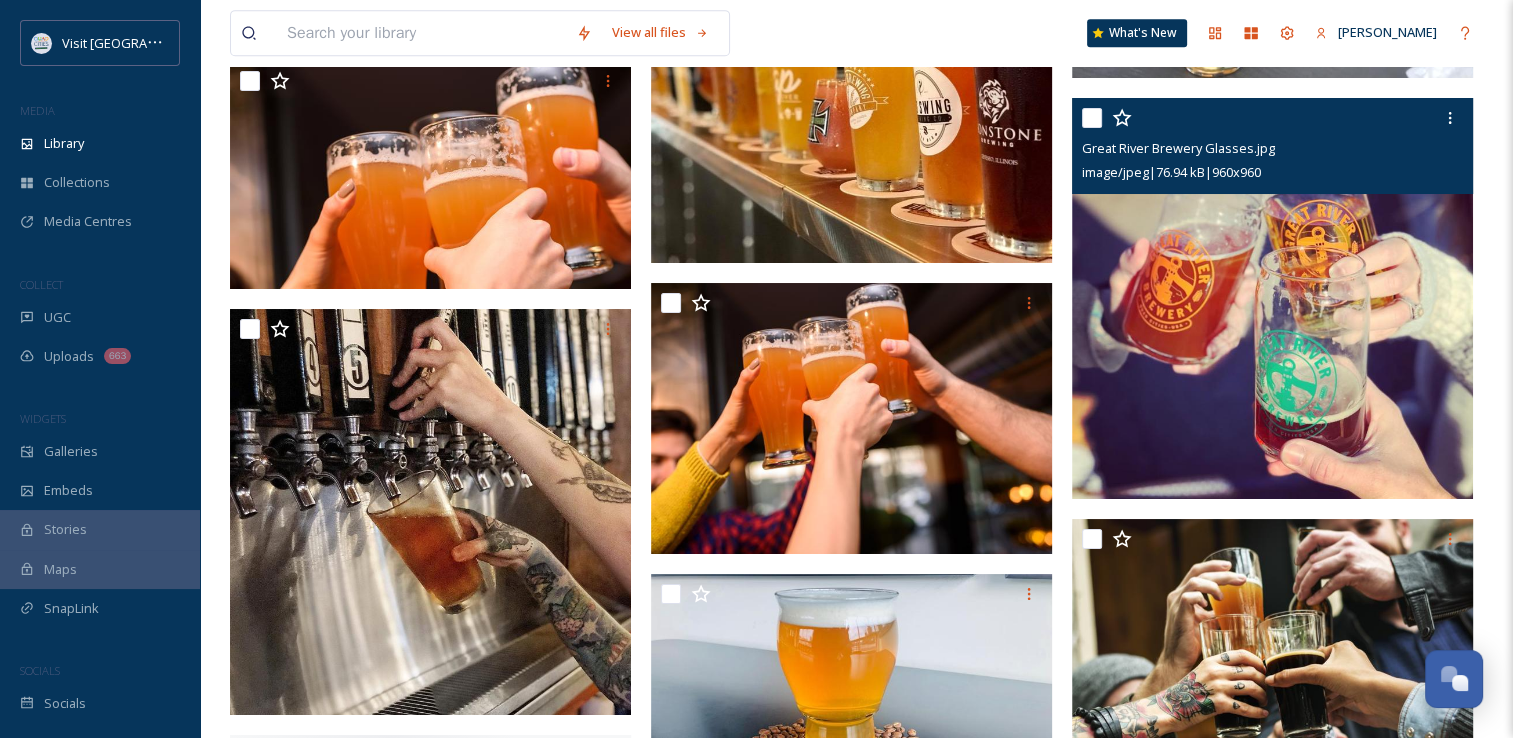 click at bounding box center (421, 33) 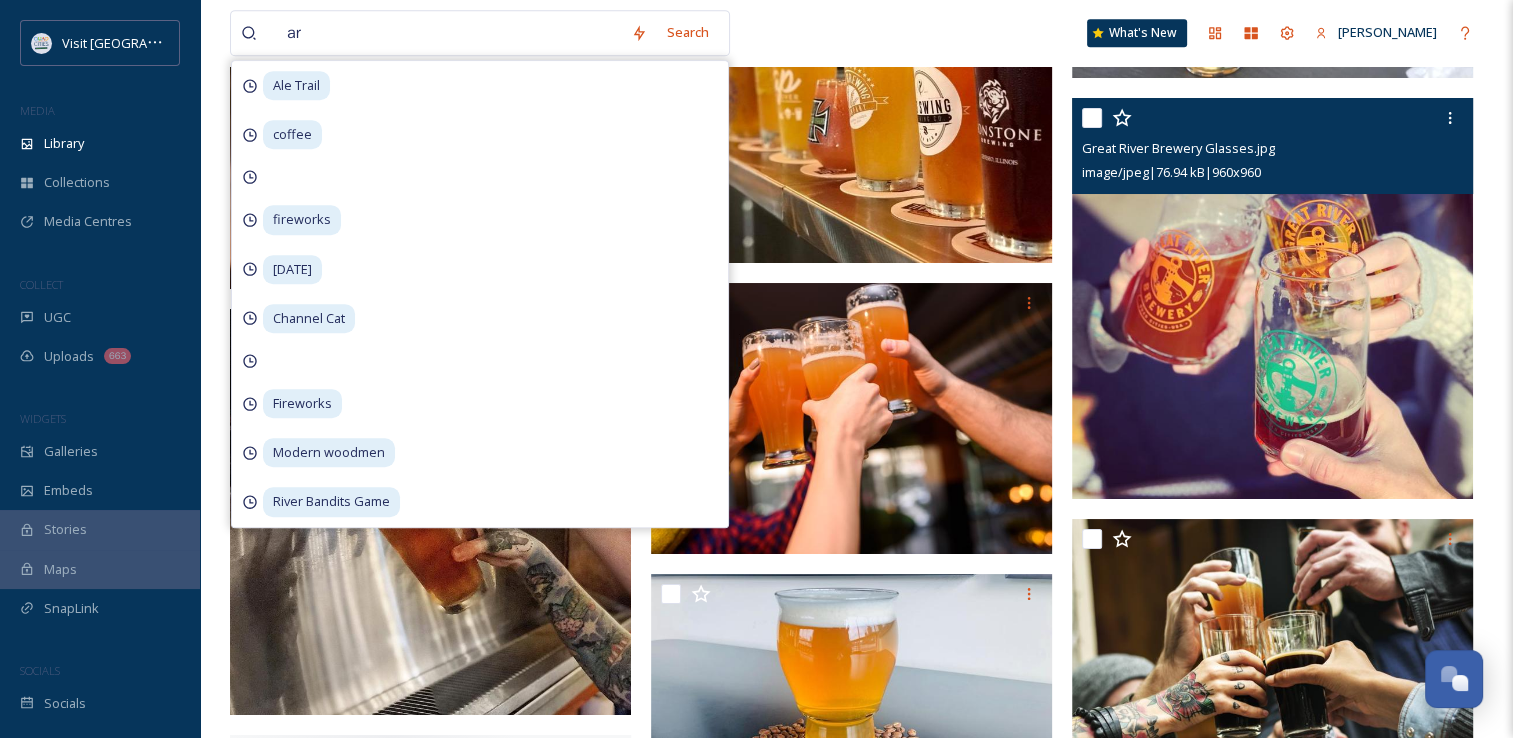 type on "art" 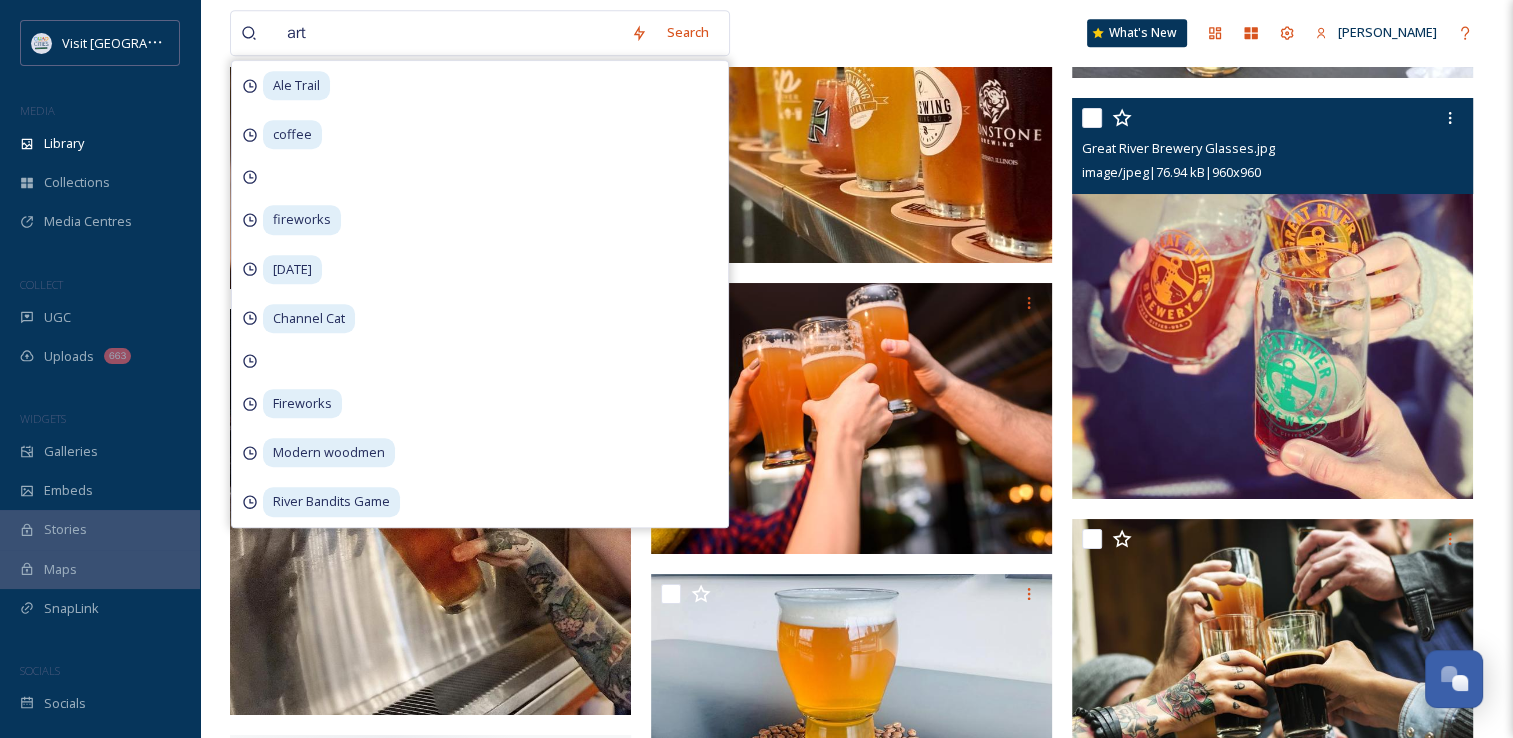 type 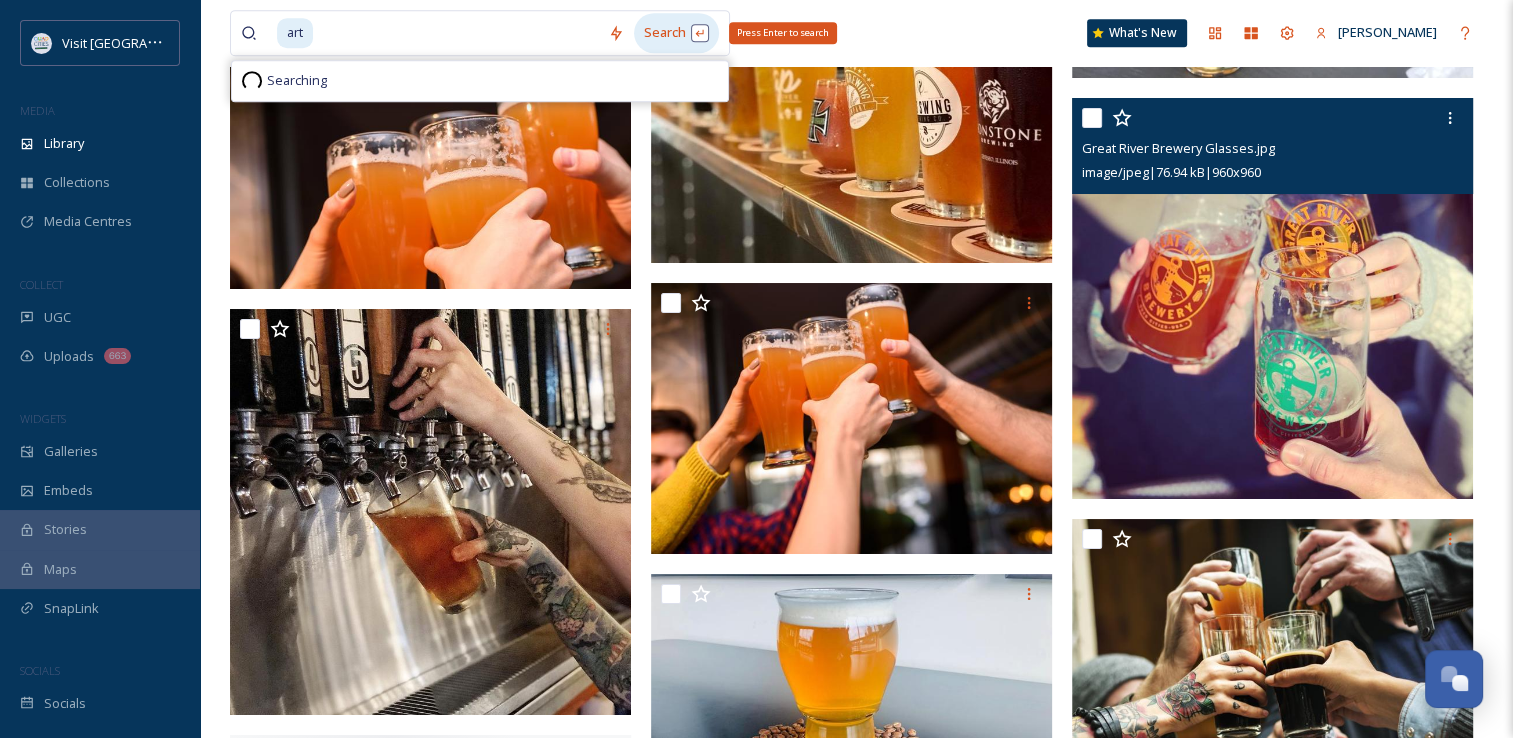 click on "Search Press Enter to search" at bounding box center (676, 32) 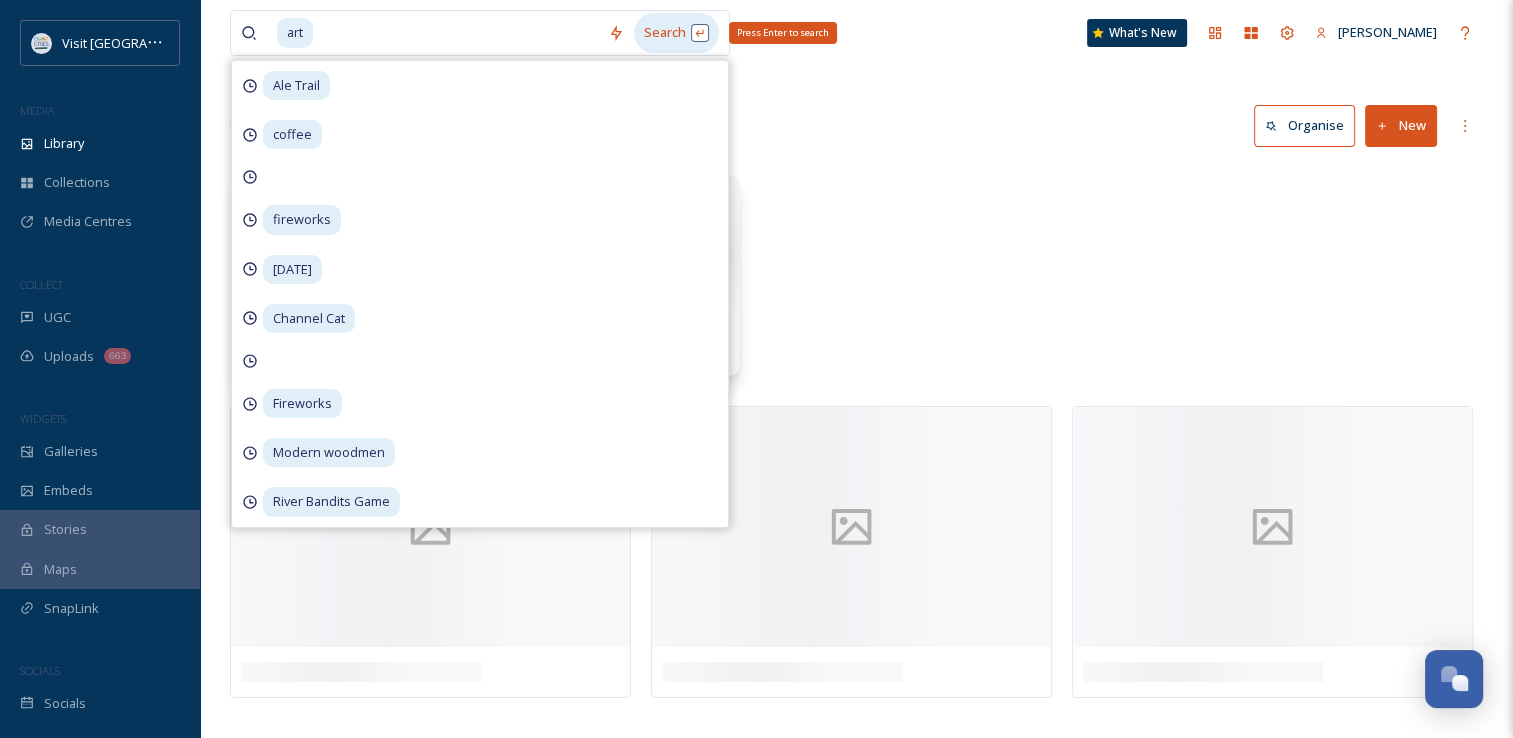 scroll, scrollTop: 0, scrollLeft: 0, axis: both 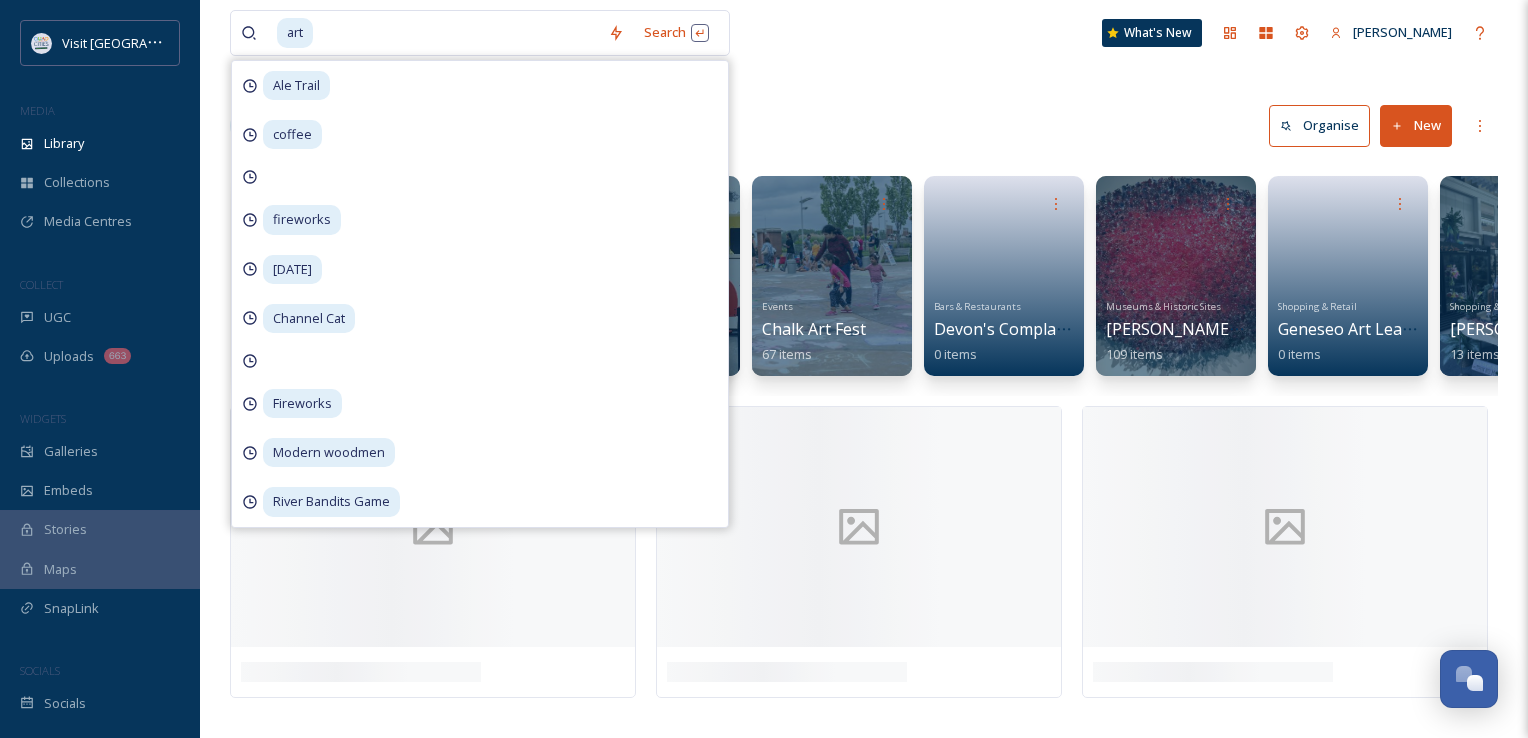 click on "Library Search Organise New" at bounding box center (864, 126) 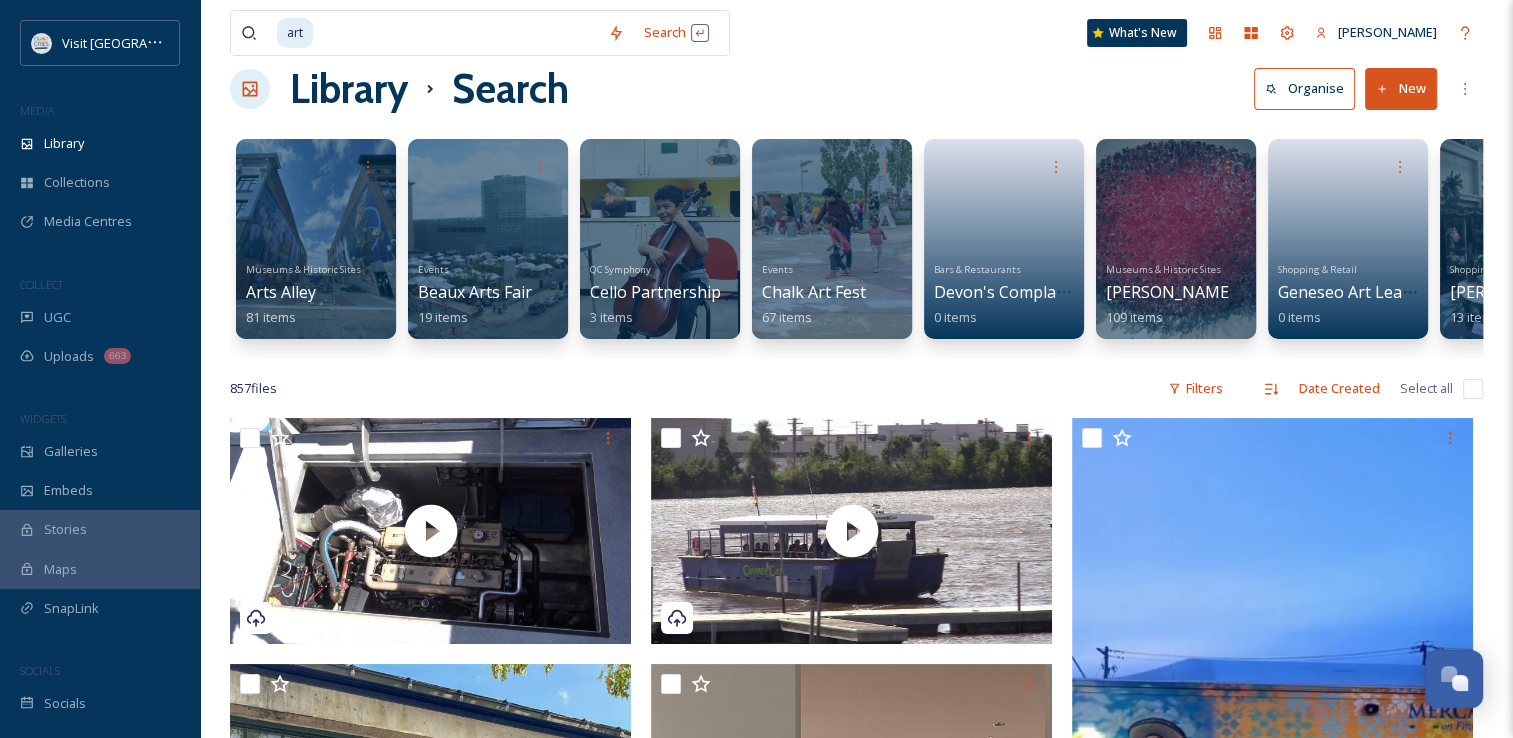 scroll, scrollTop: 40, scrollLeft: 0, axis: vertical 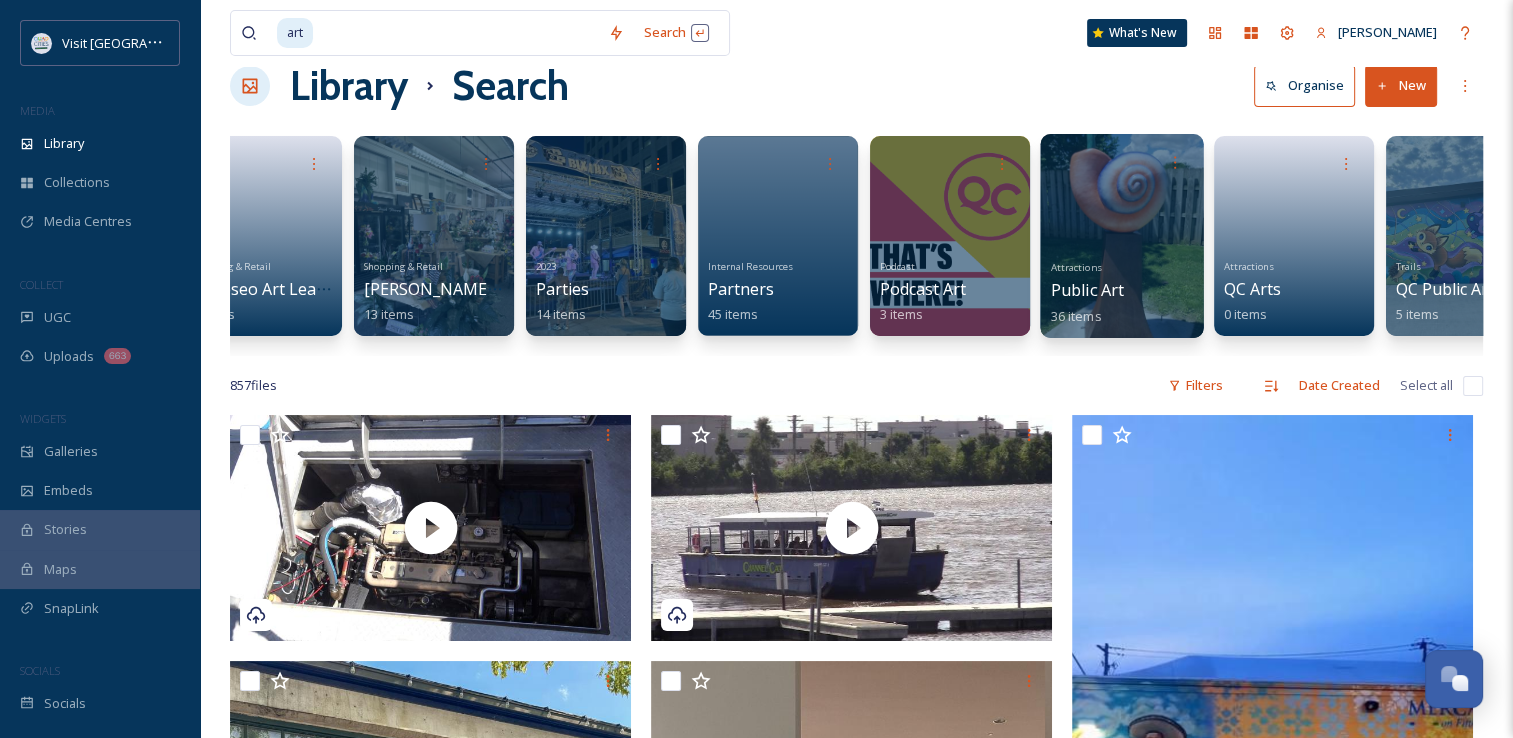 click at bounding box center [1121, 236] 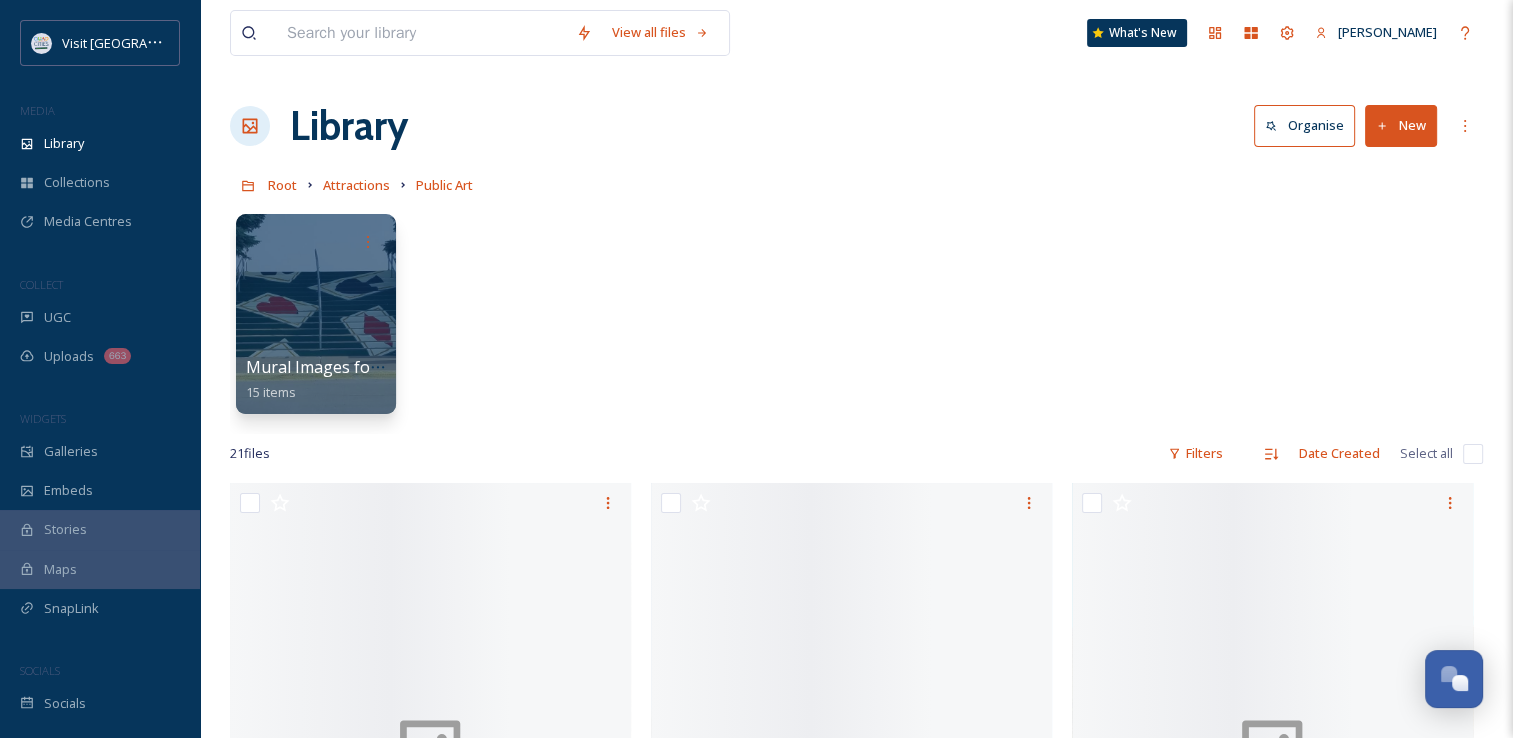 click on "Mural Images for VQC 15   items" at bounding box center [856, 319] 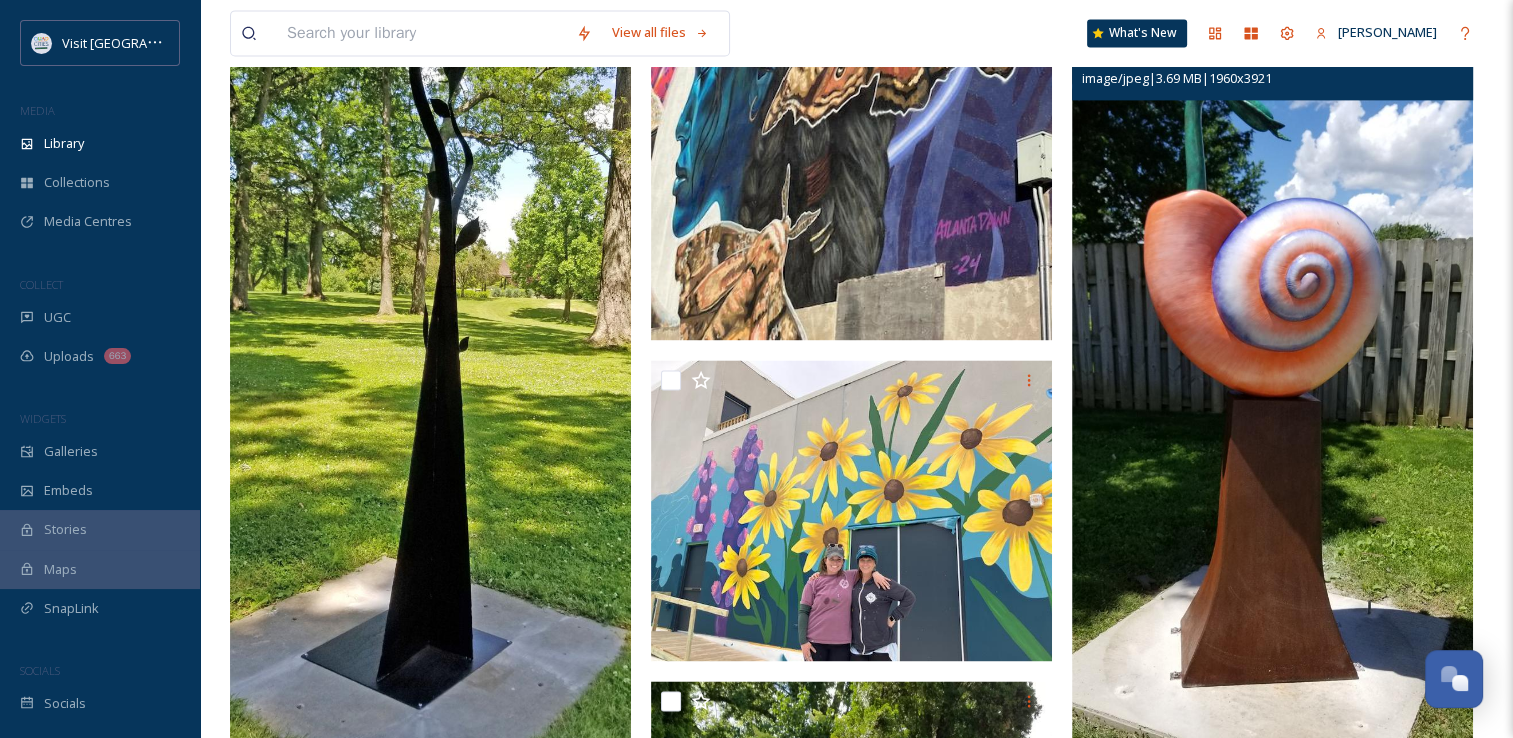 scroll, scrollTop: 2840, scrollLeft: 0, axis: vertical 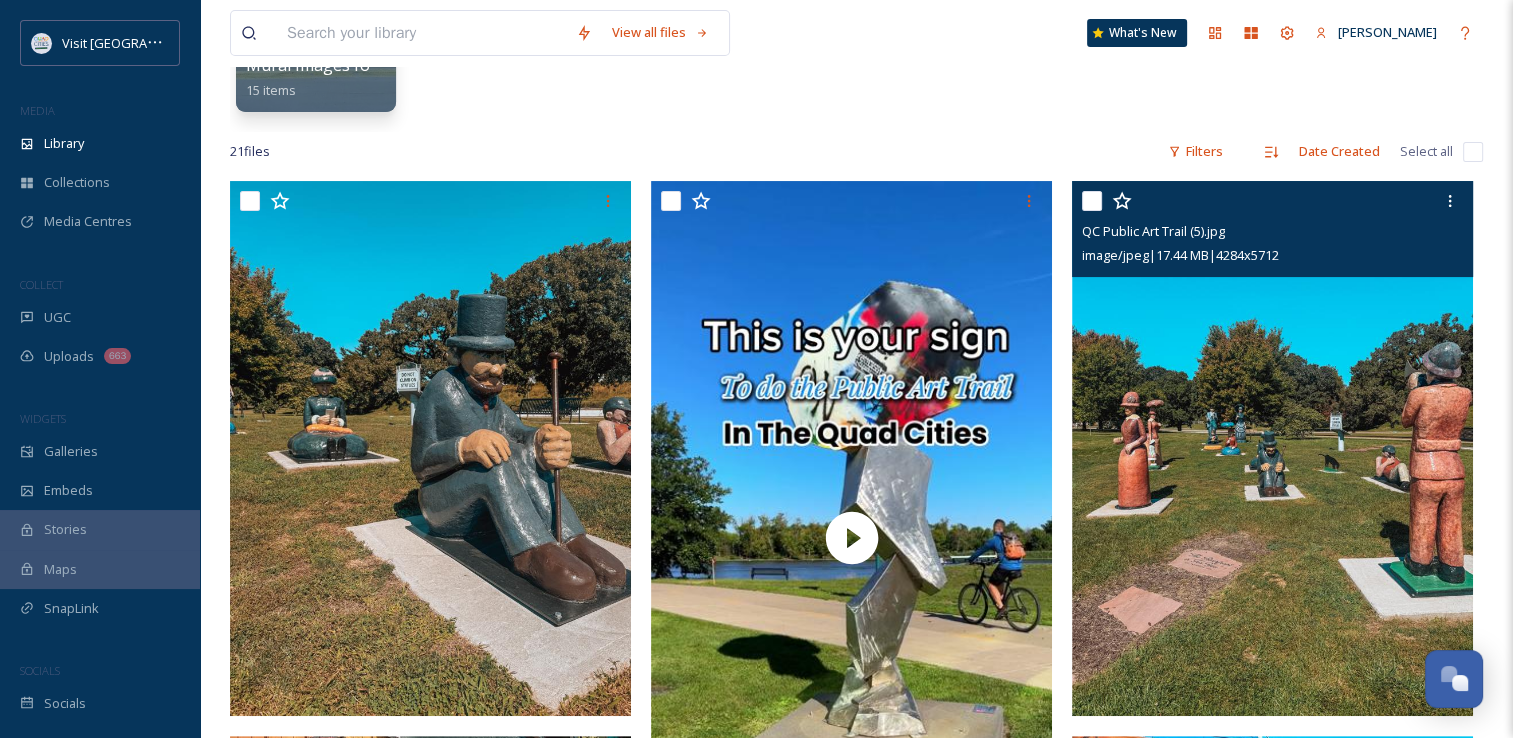 click at bounding box center [1272, 448] 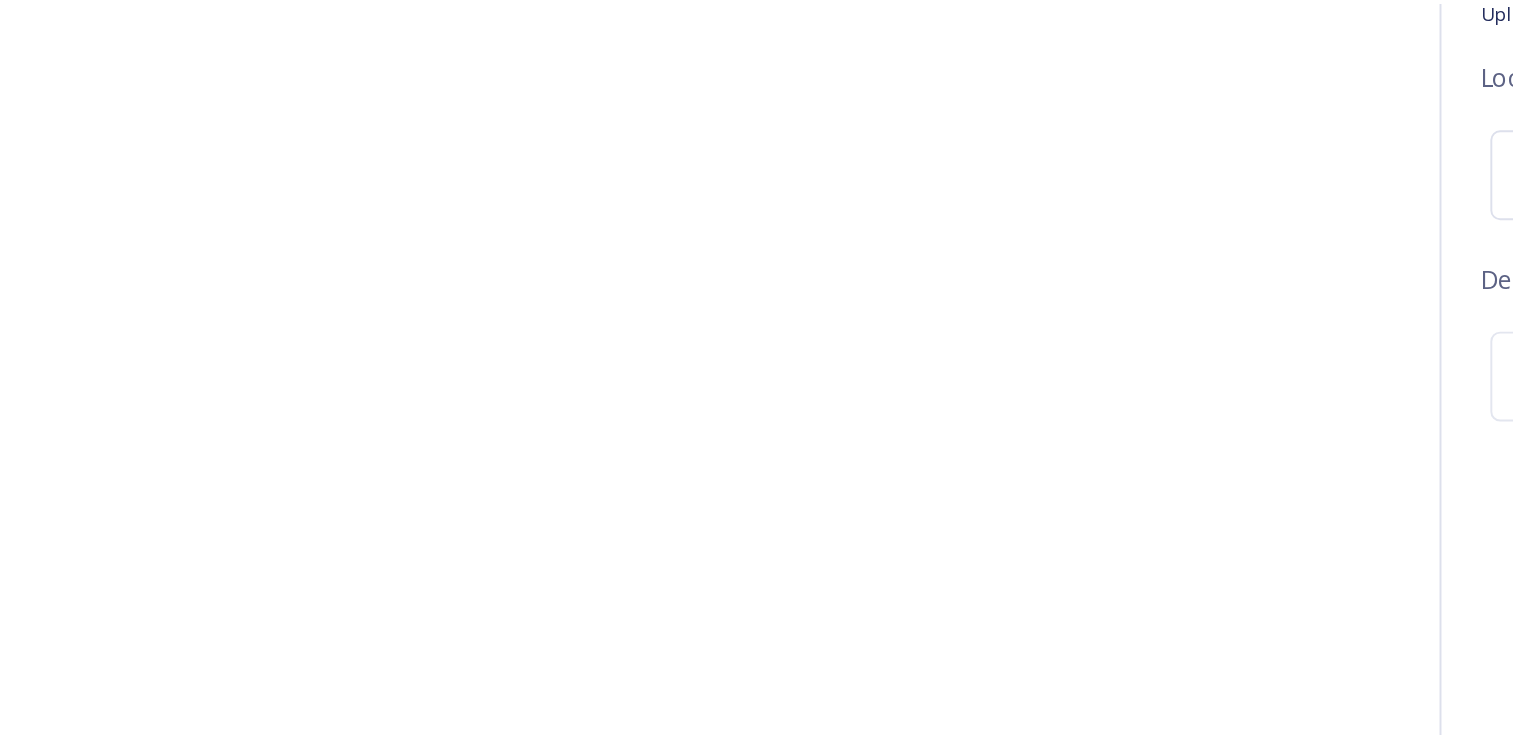 scroll, scrollTop: 302, scrollLeft: 0, axis: vertical 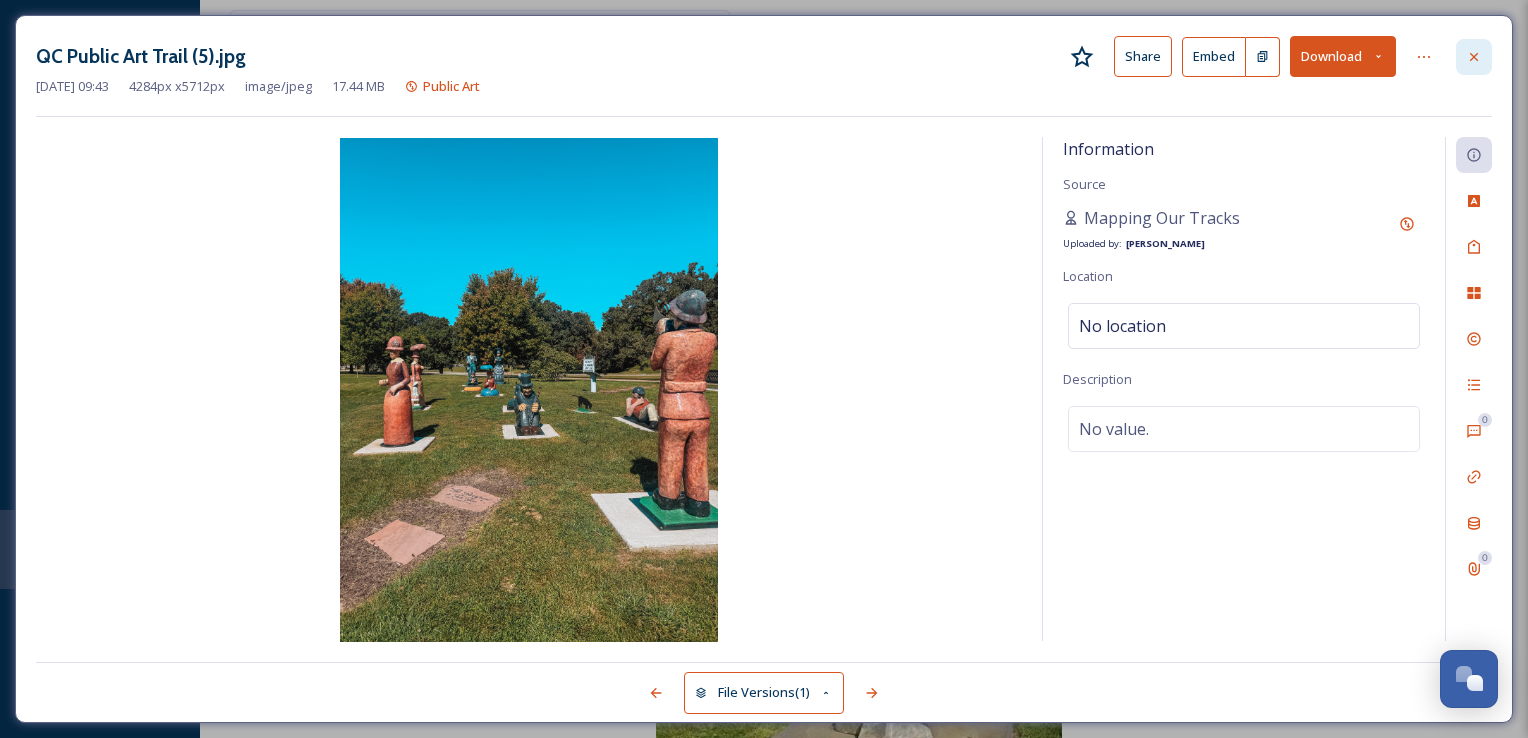 click 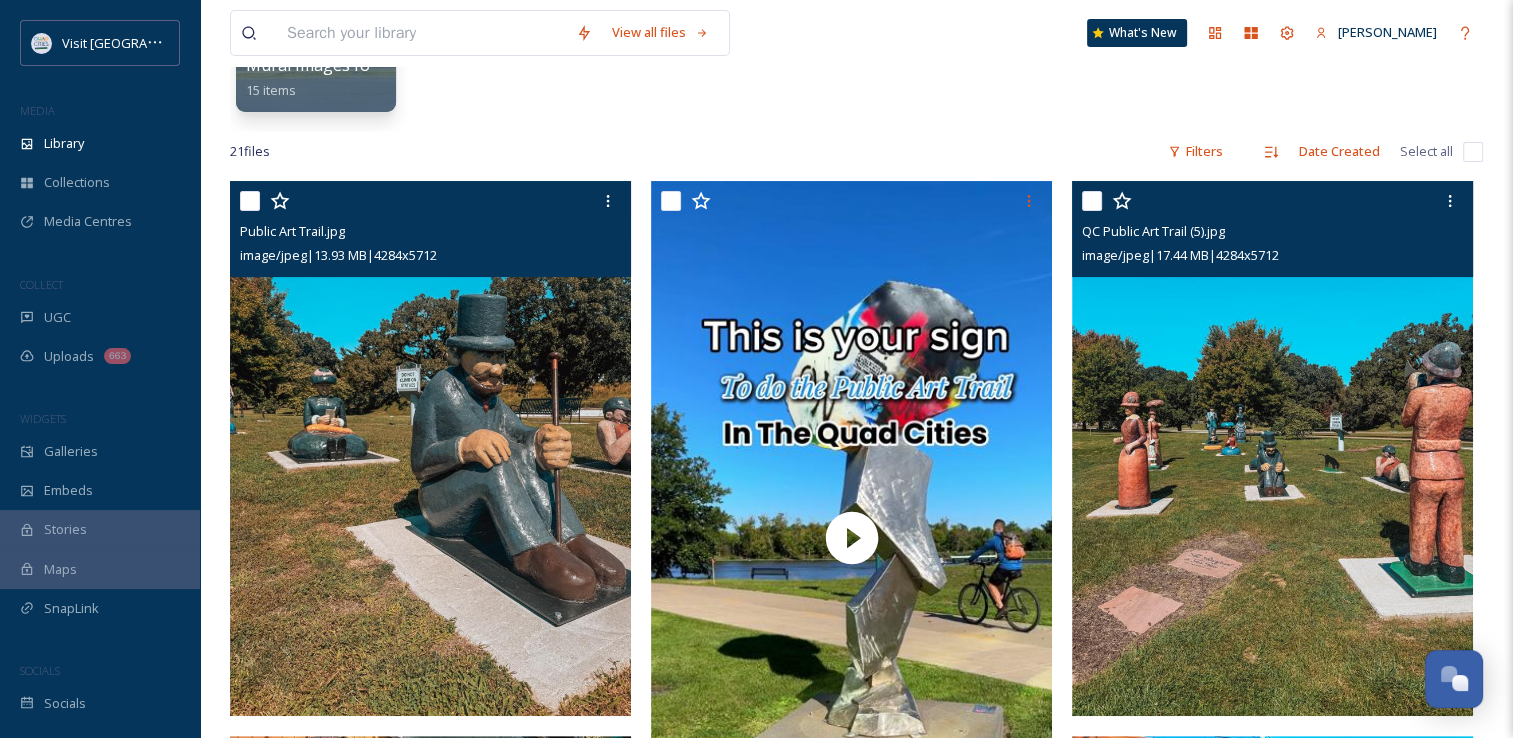 click at bounding box center [430, 448] 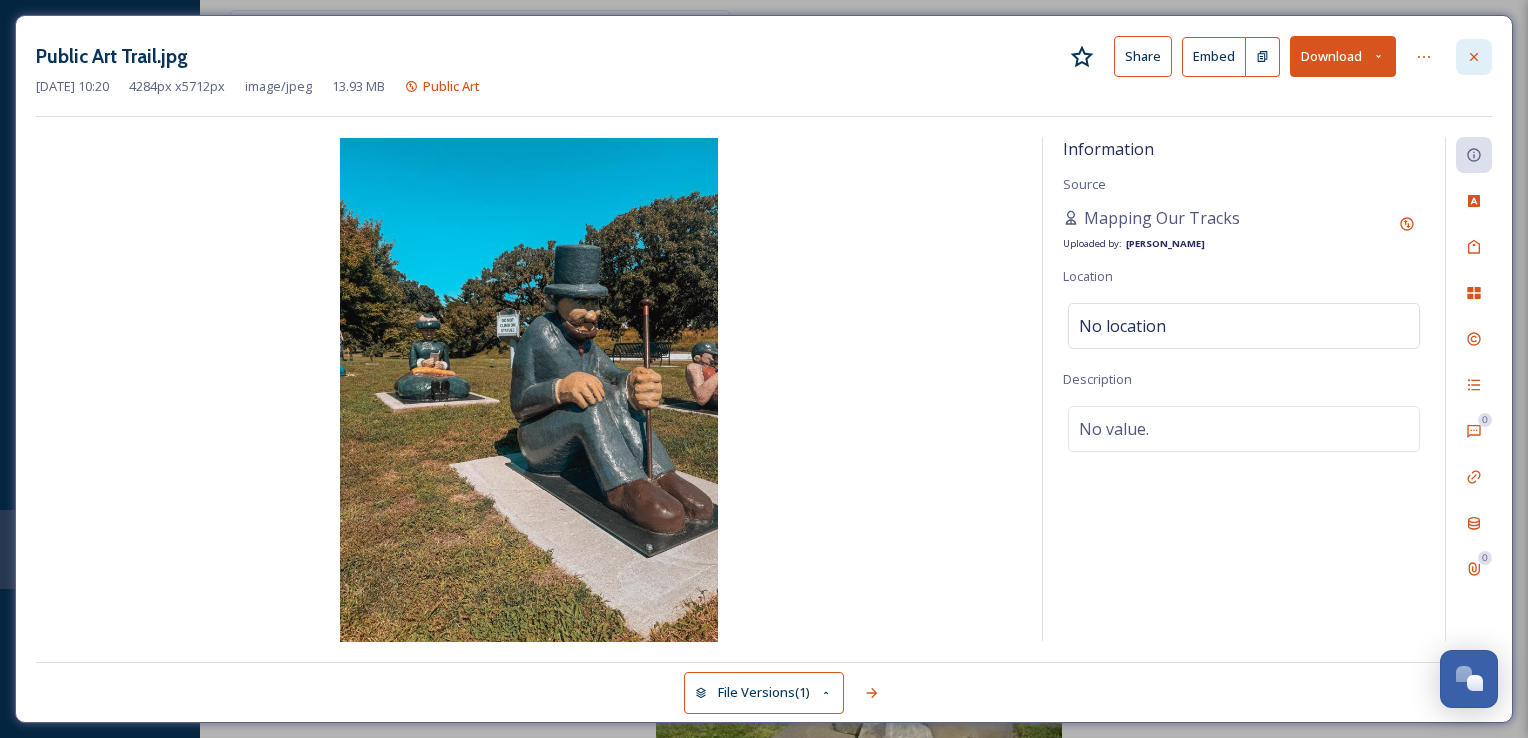 click at bounding box center [1474, 57] 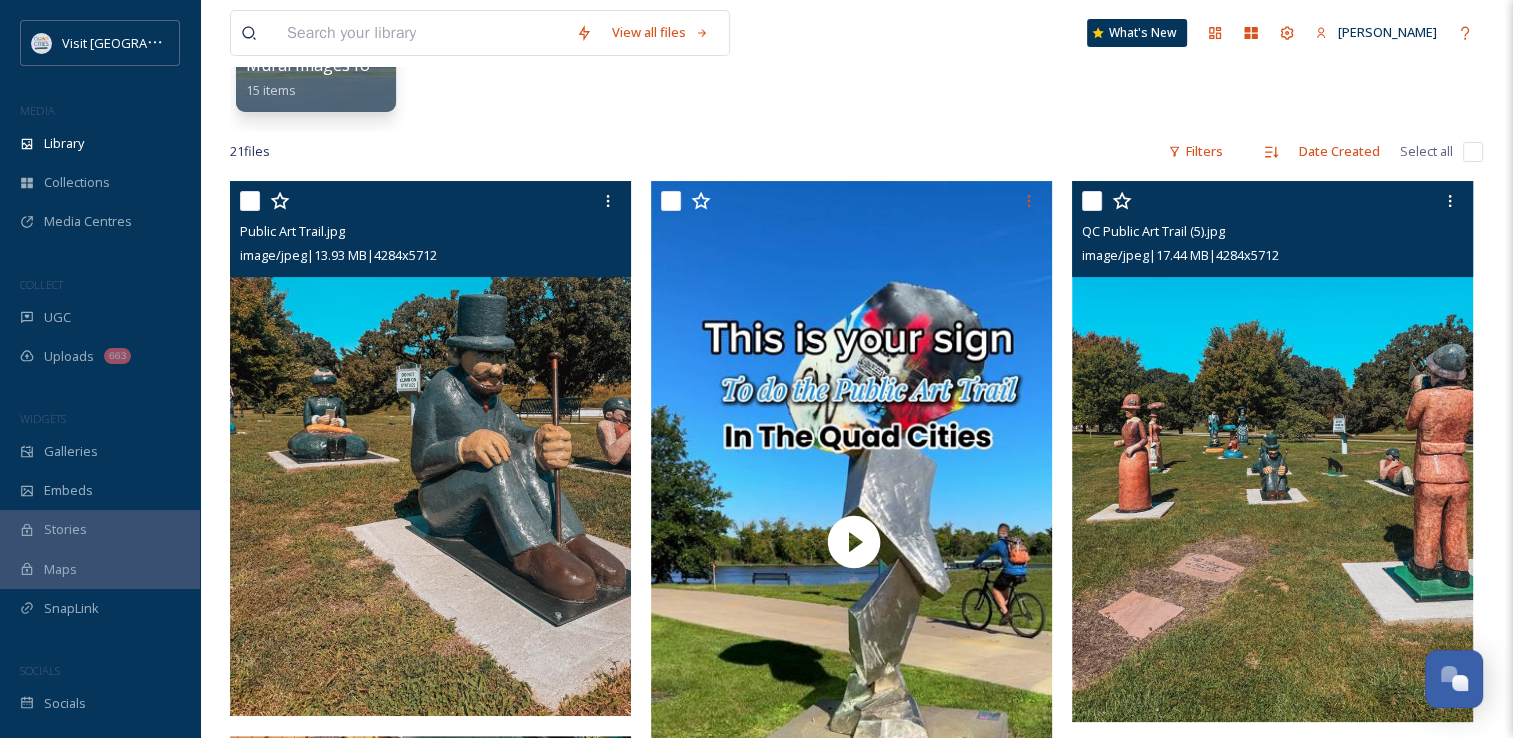 click at bounding box center (1275, 451) 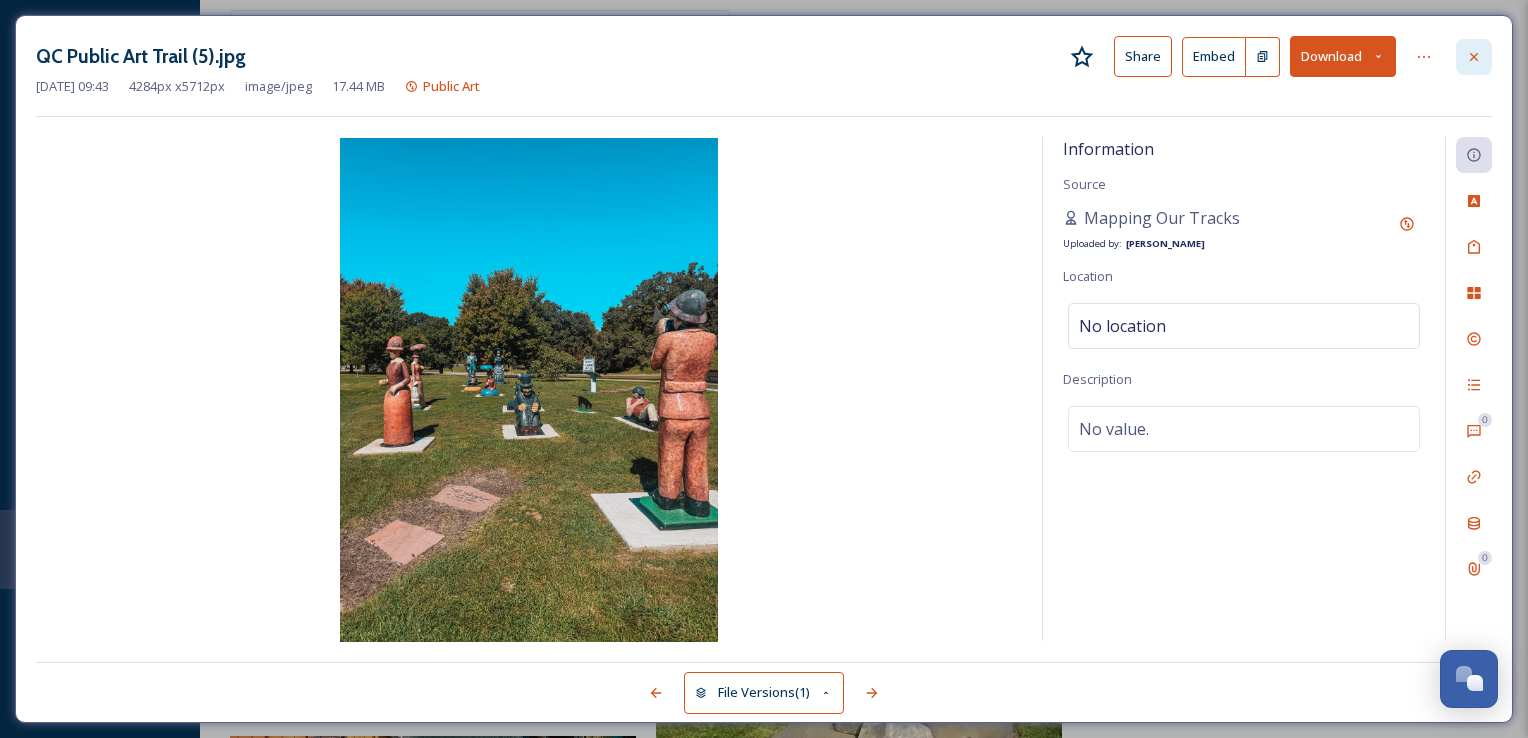 click 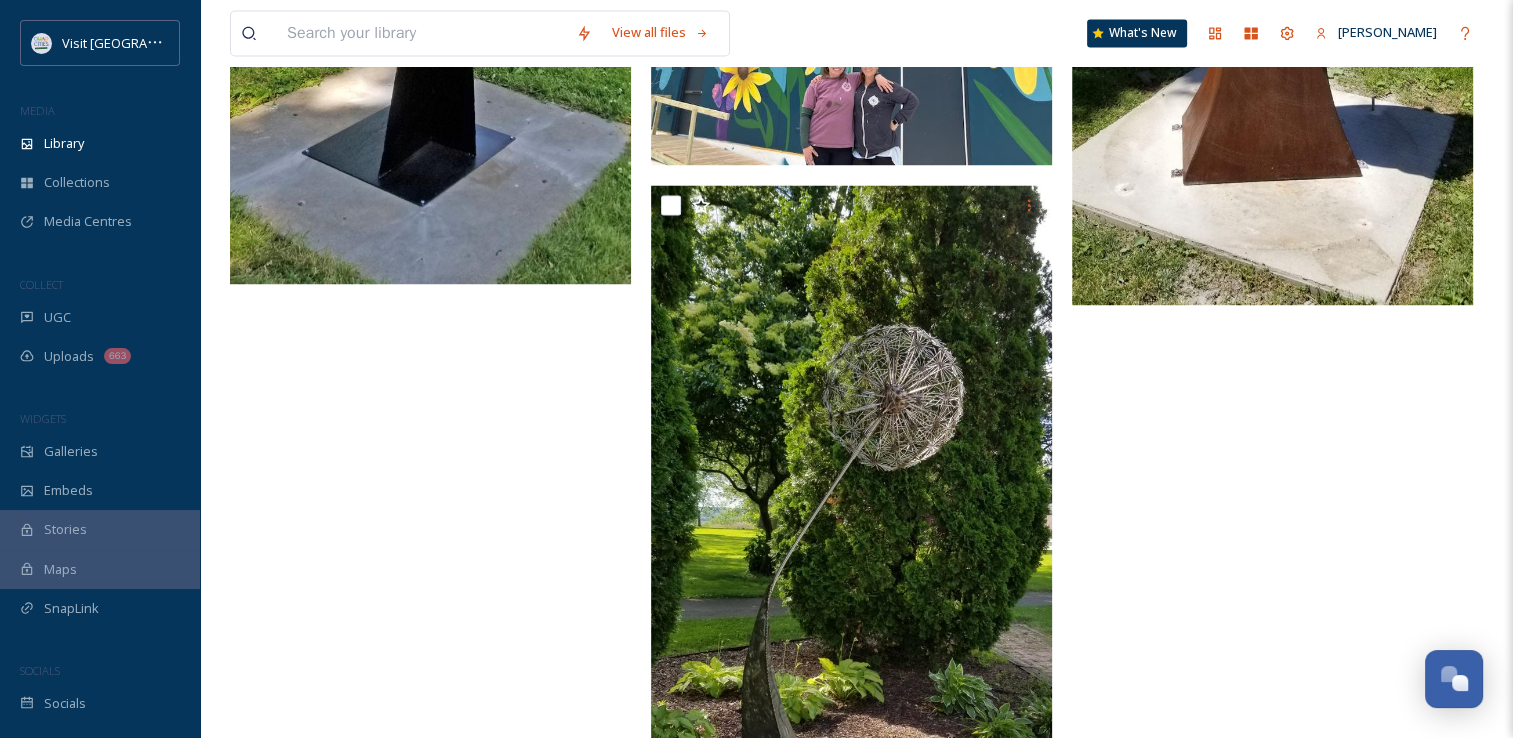 scroll, scrollTop: 3250, scrollLeft: 0, axis: vertical 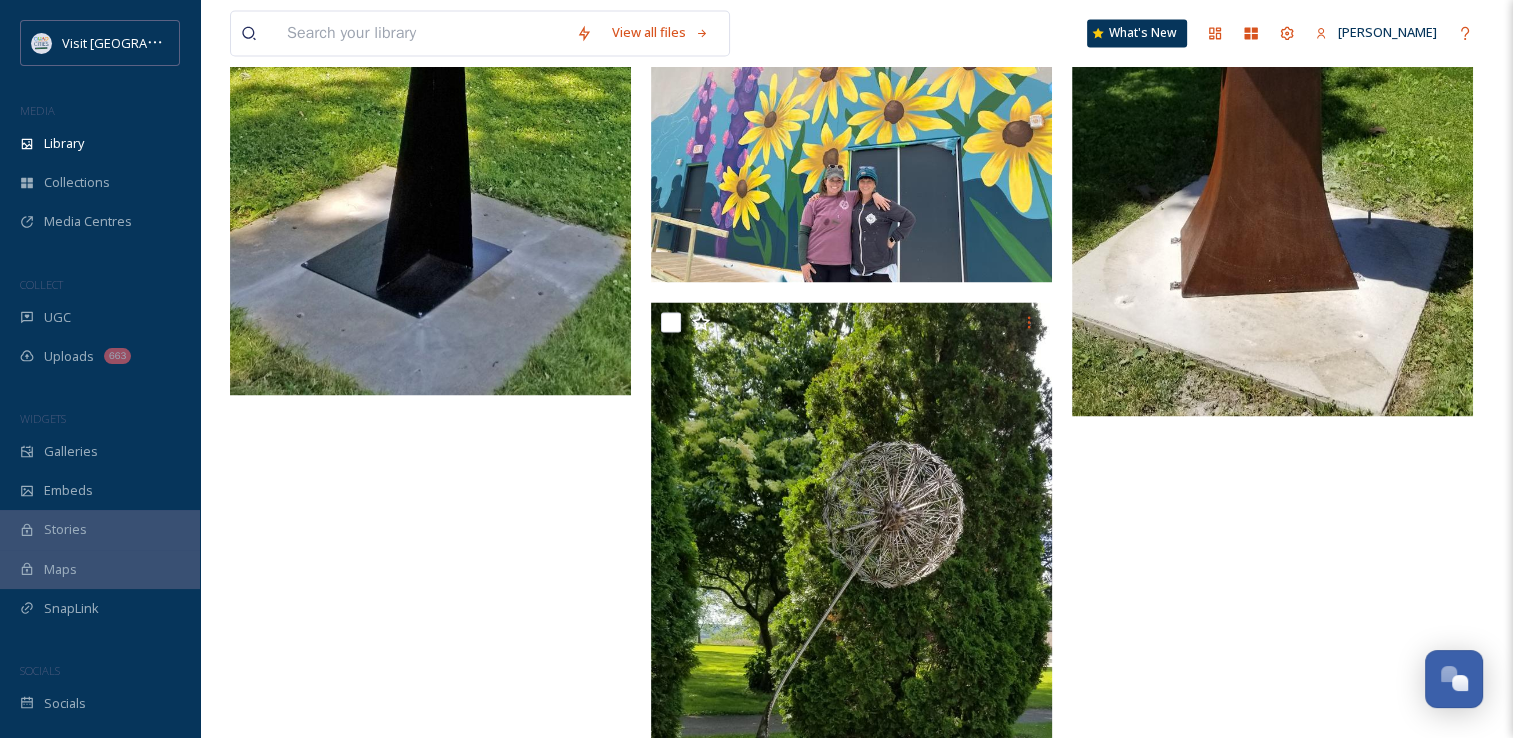 click at bounding box center [421, 33] 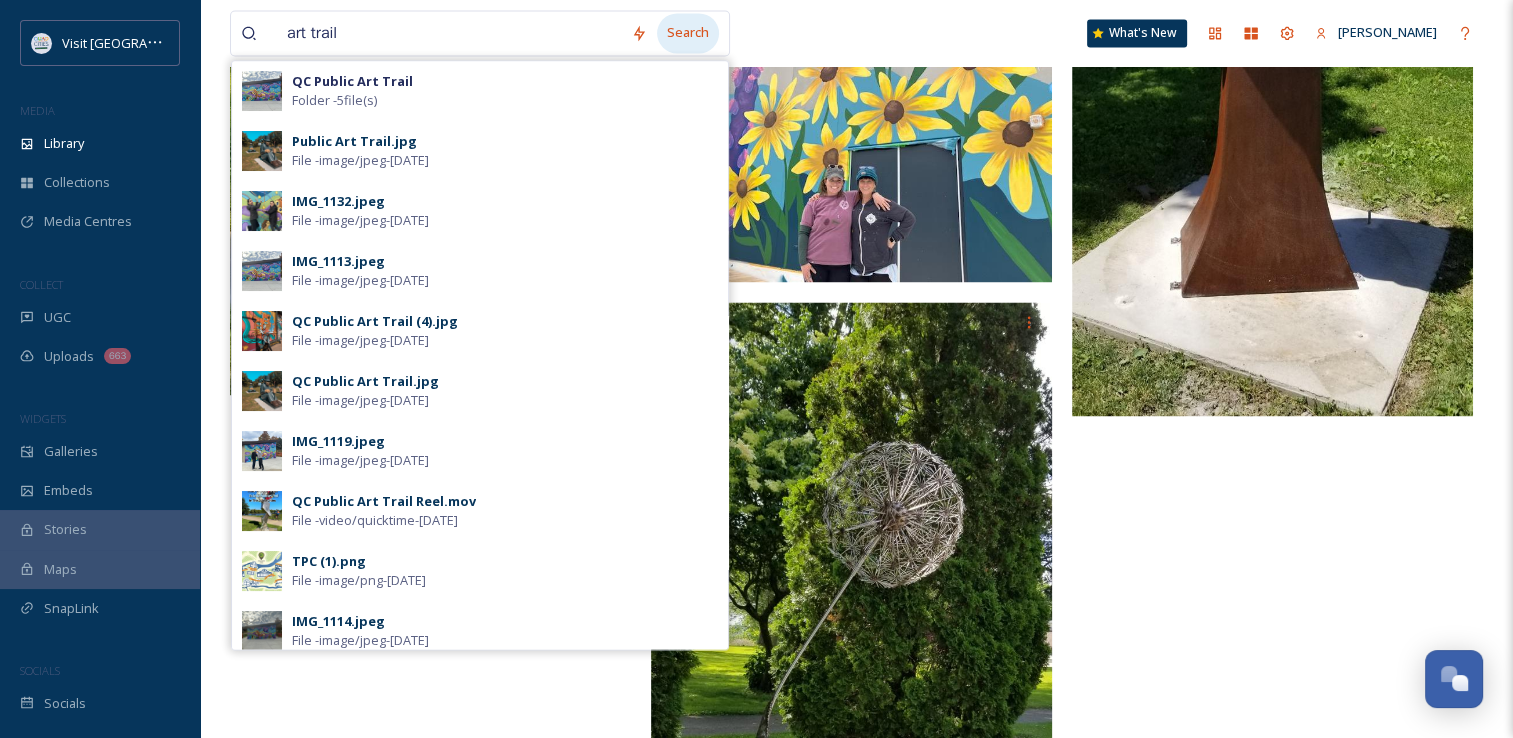 type on "art trail" 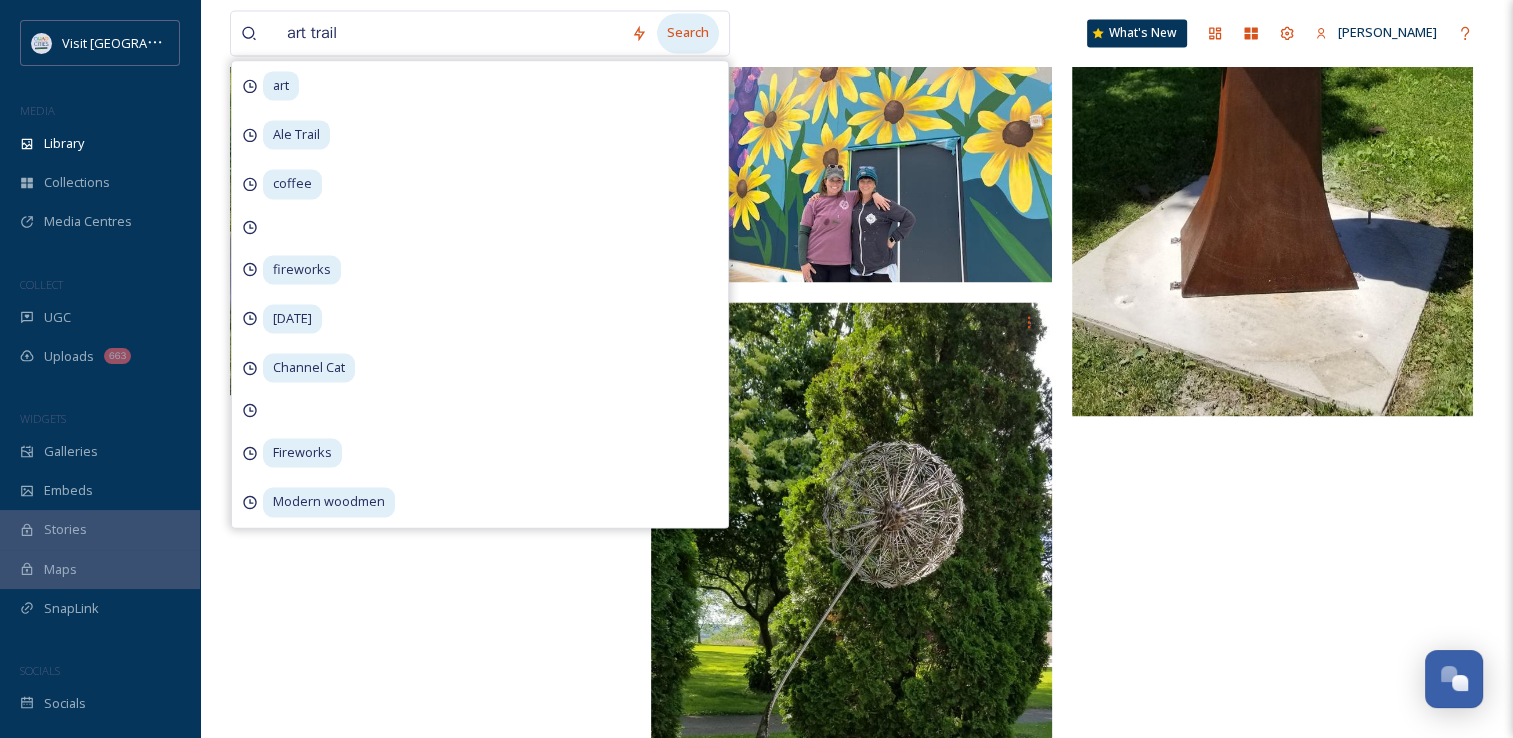 scroll, scrollTop: 0, scrollLeft: 0, axis: both 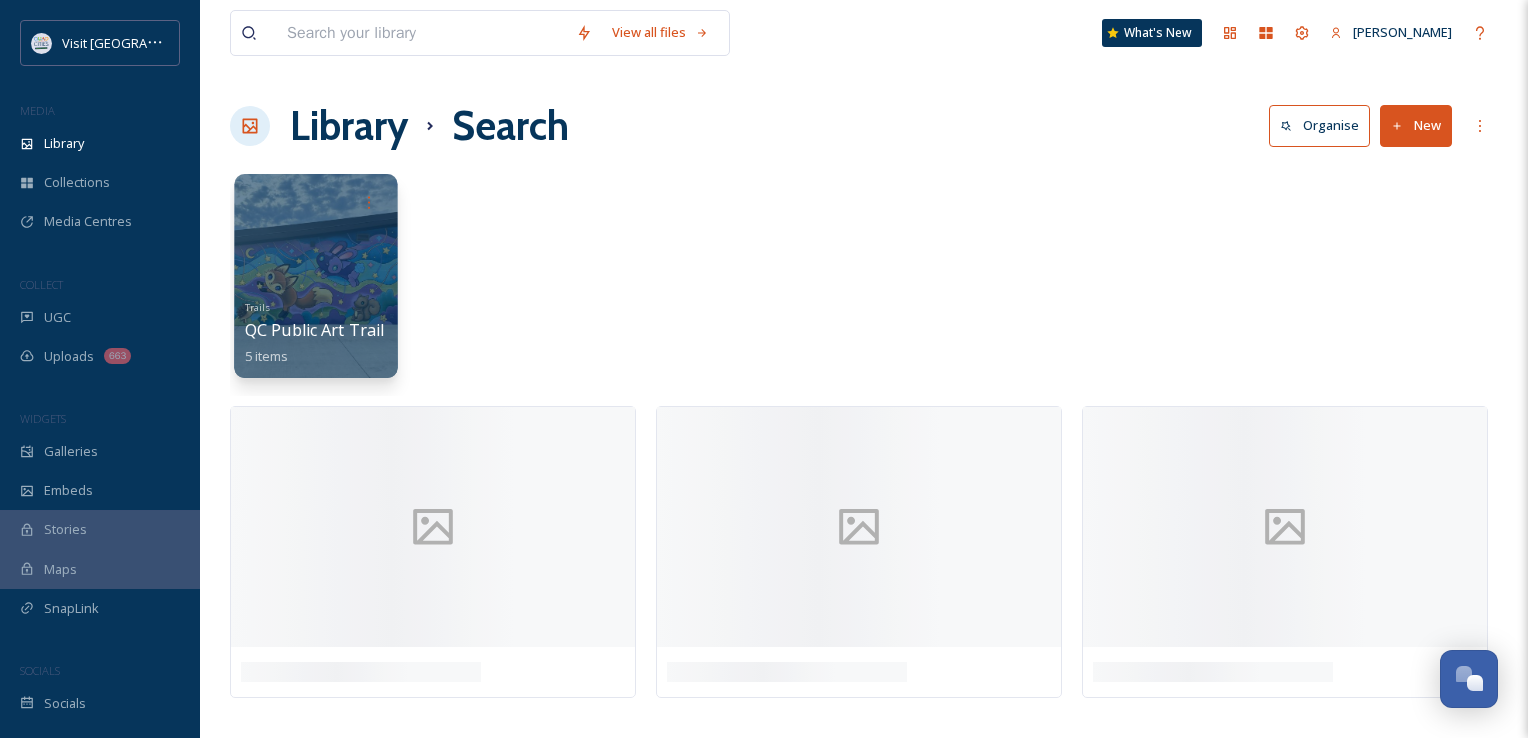 click at bounding box center [315, 276] 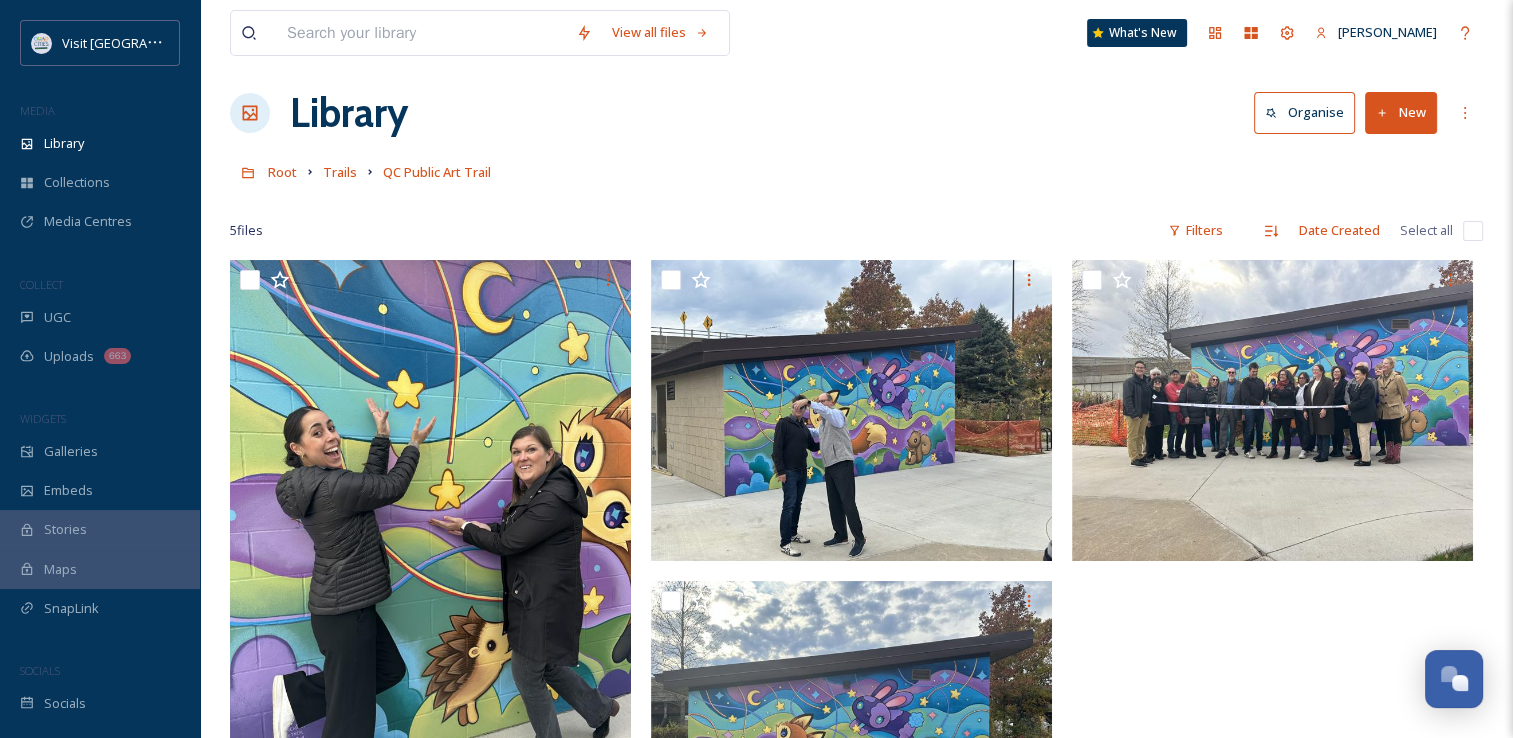 scroll, scrollTop: 0, scrollLeft: 0, axis: both 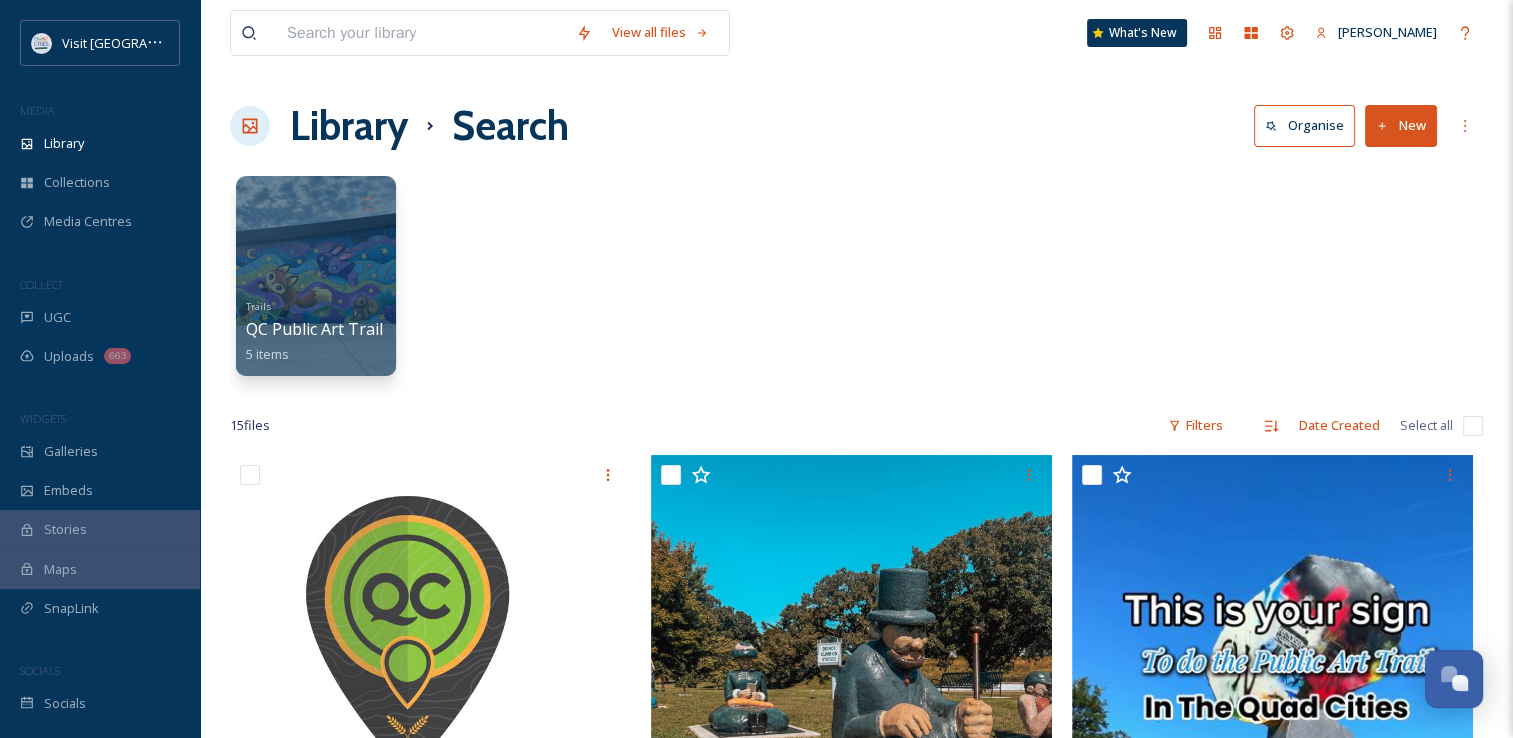 click on "Trails QC Public Art Trail 5   items" at bounding box center [856, 281] 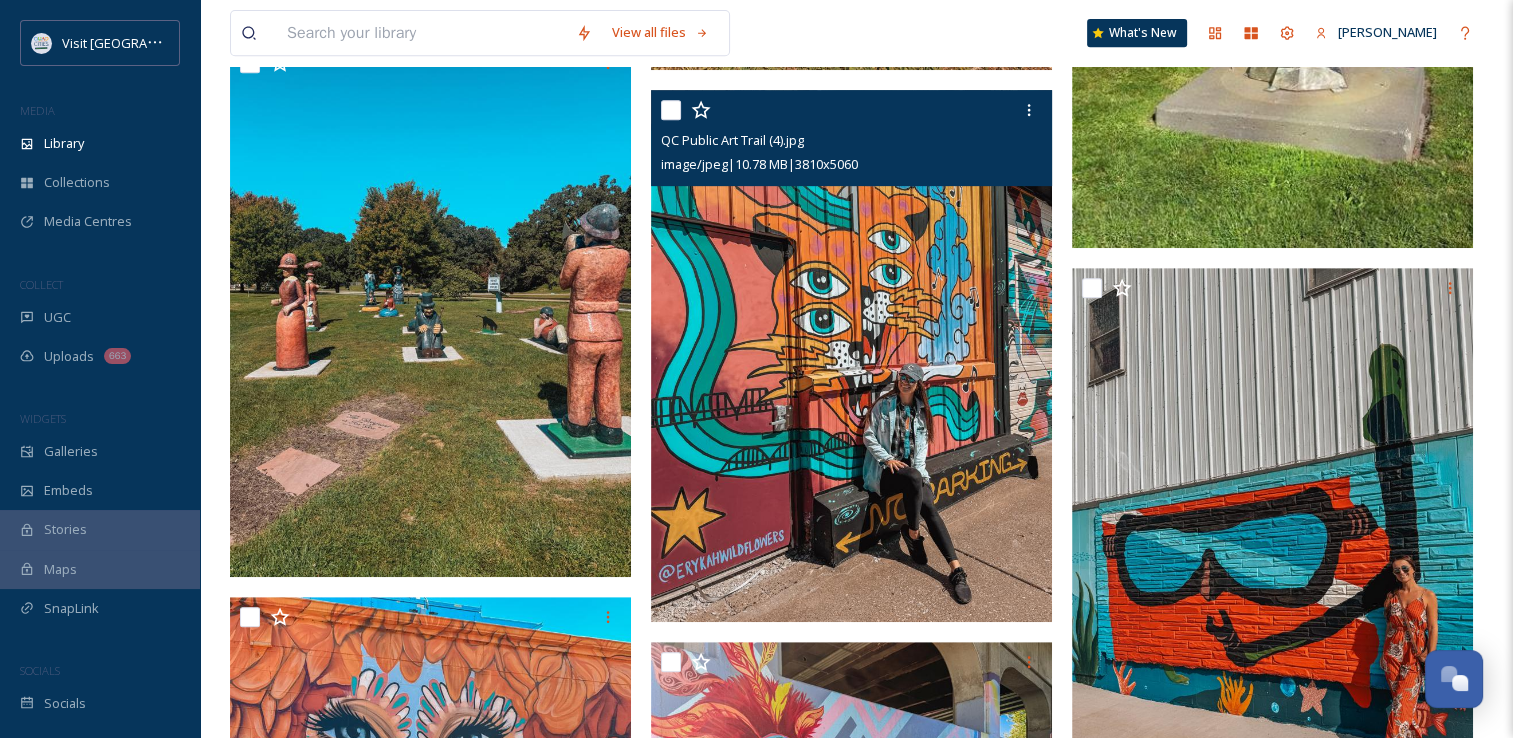 scroll, scrollTop: 960, scrollLeft: 0, axis: vertical 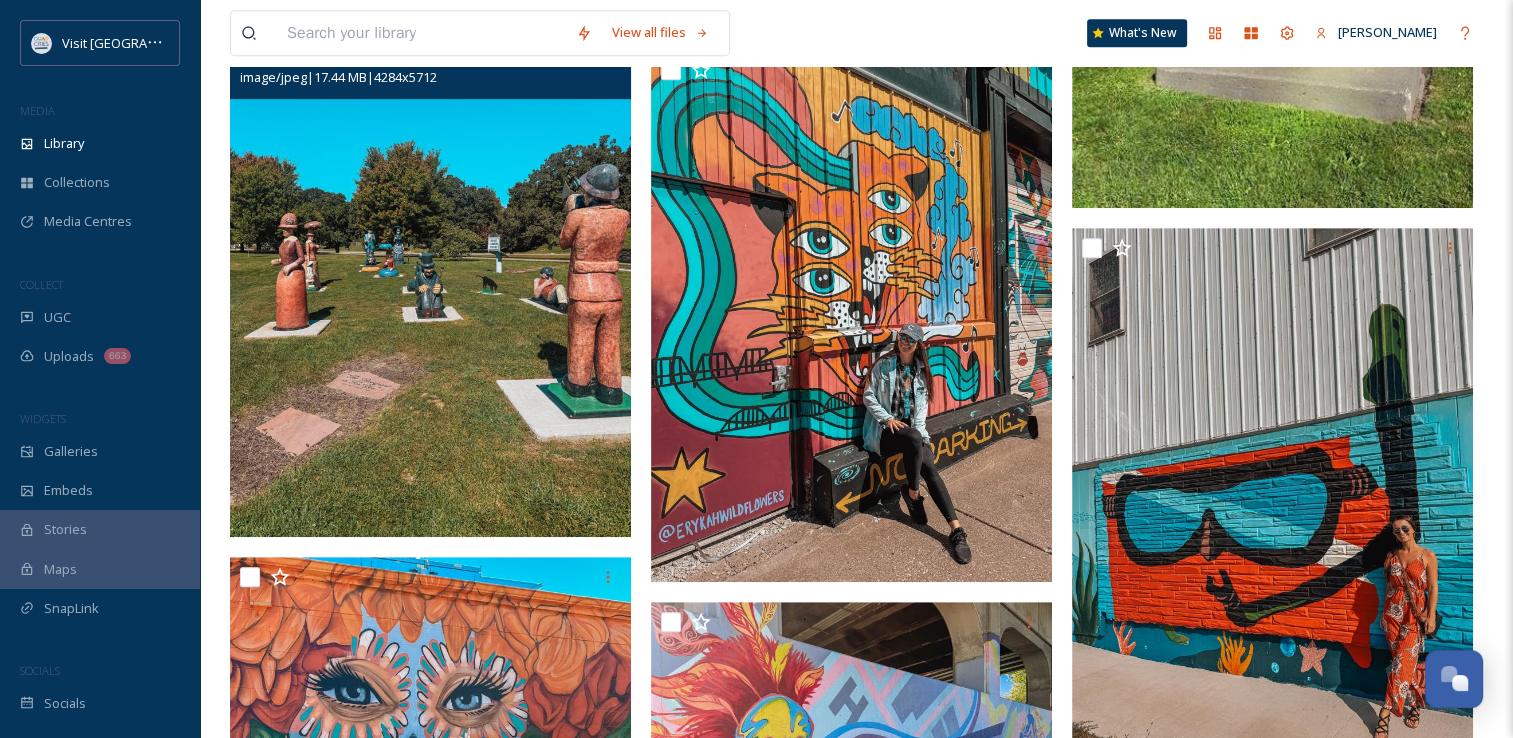 click at bounding box center [430, 270] 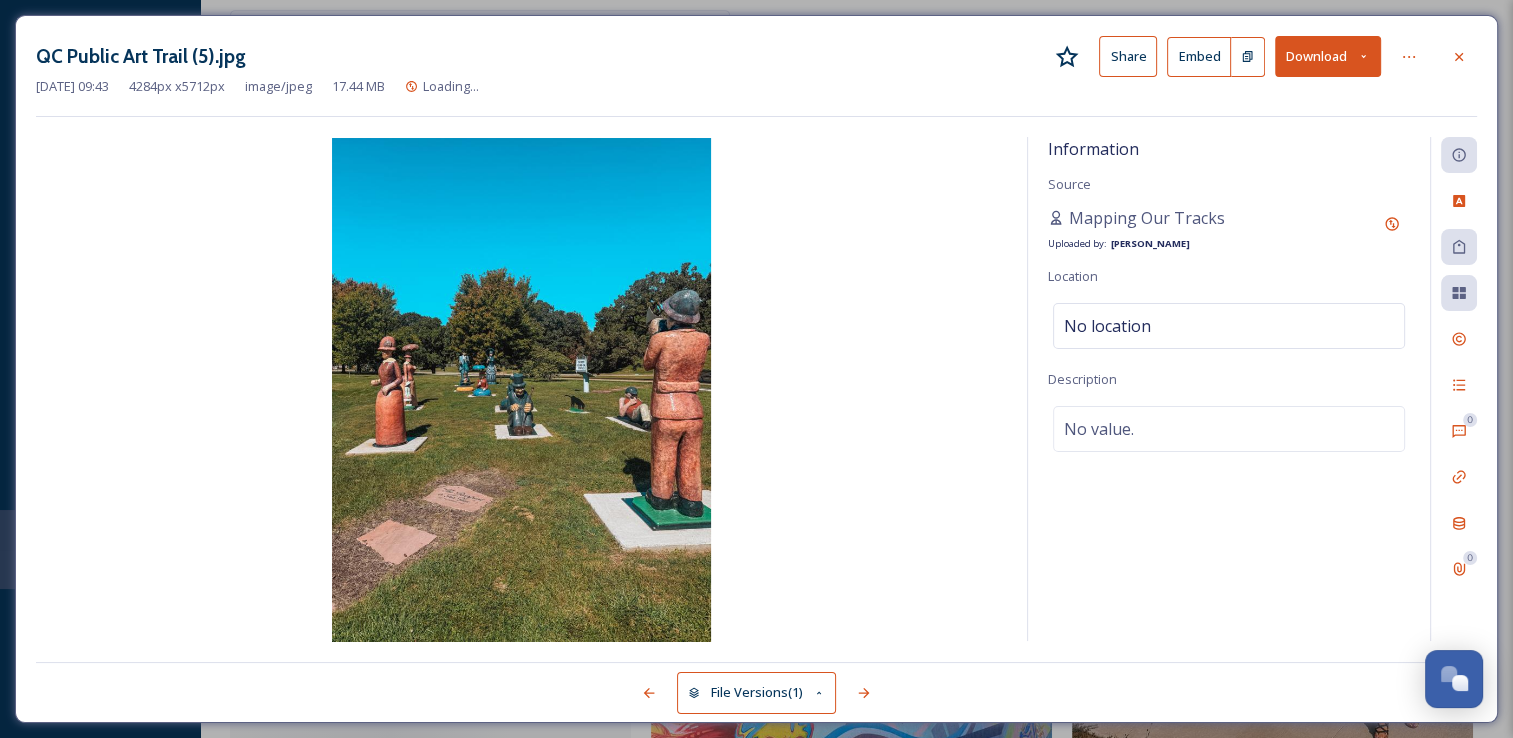 scroll, scrollTop: 405, scrollLeft: 0, axis: vertical 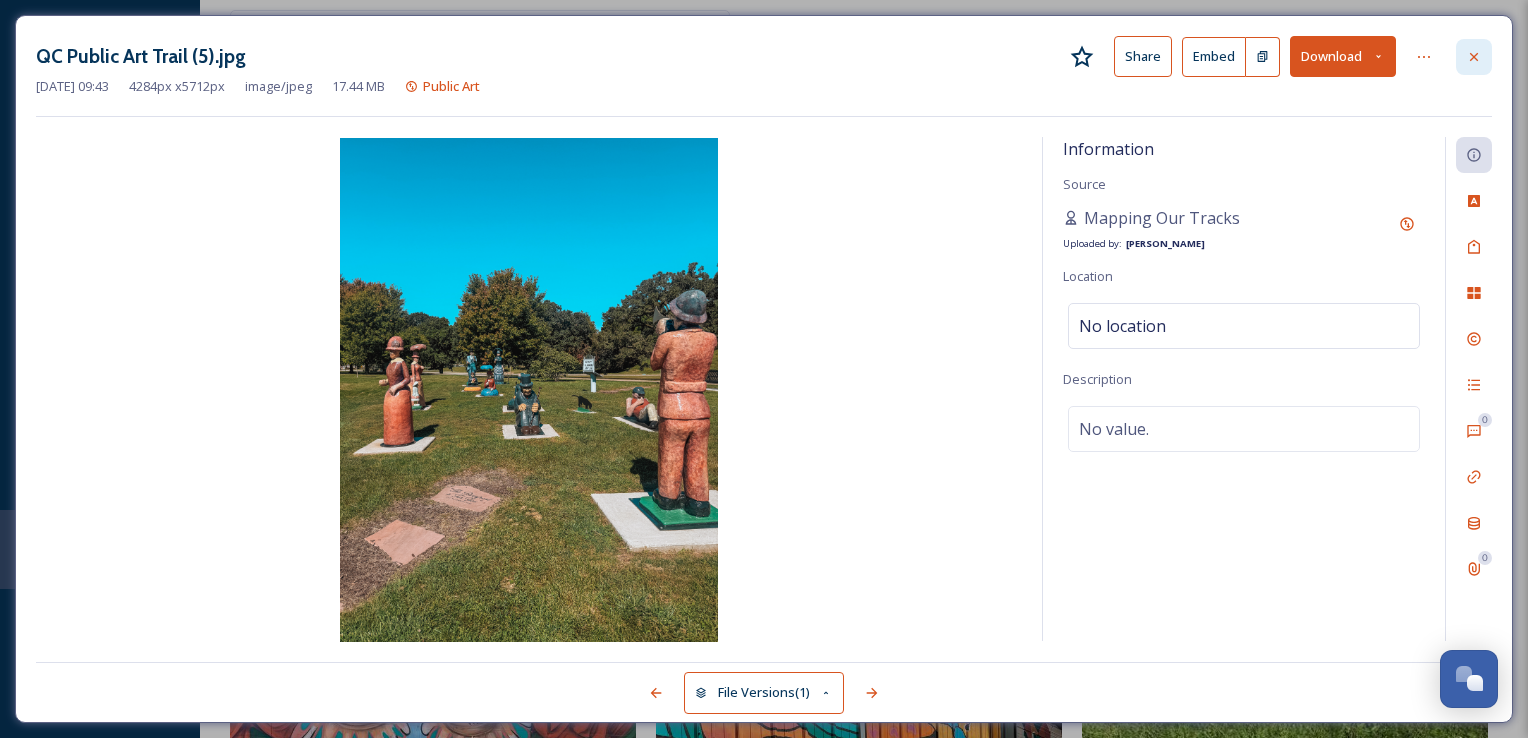 click 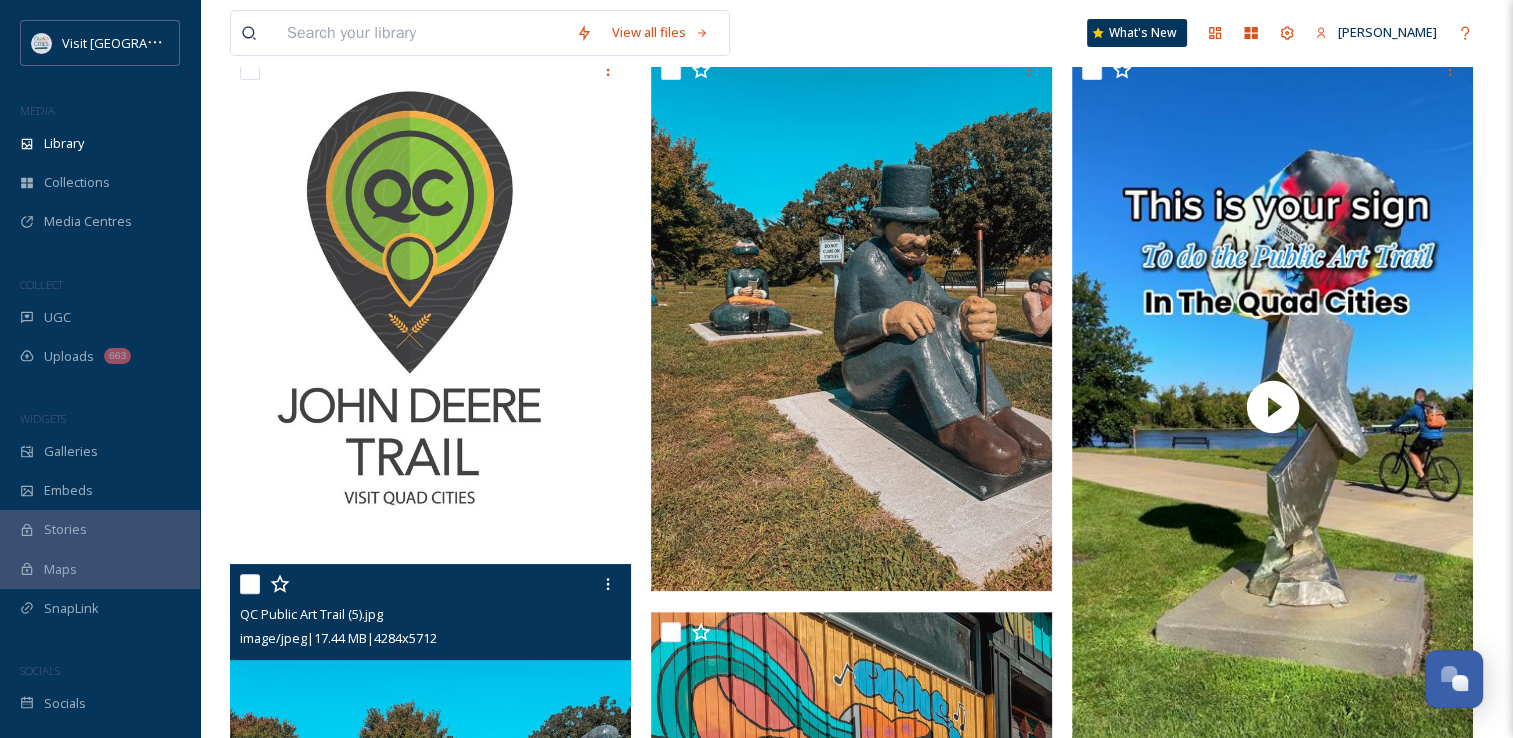 click at bounding box center (421, 33) 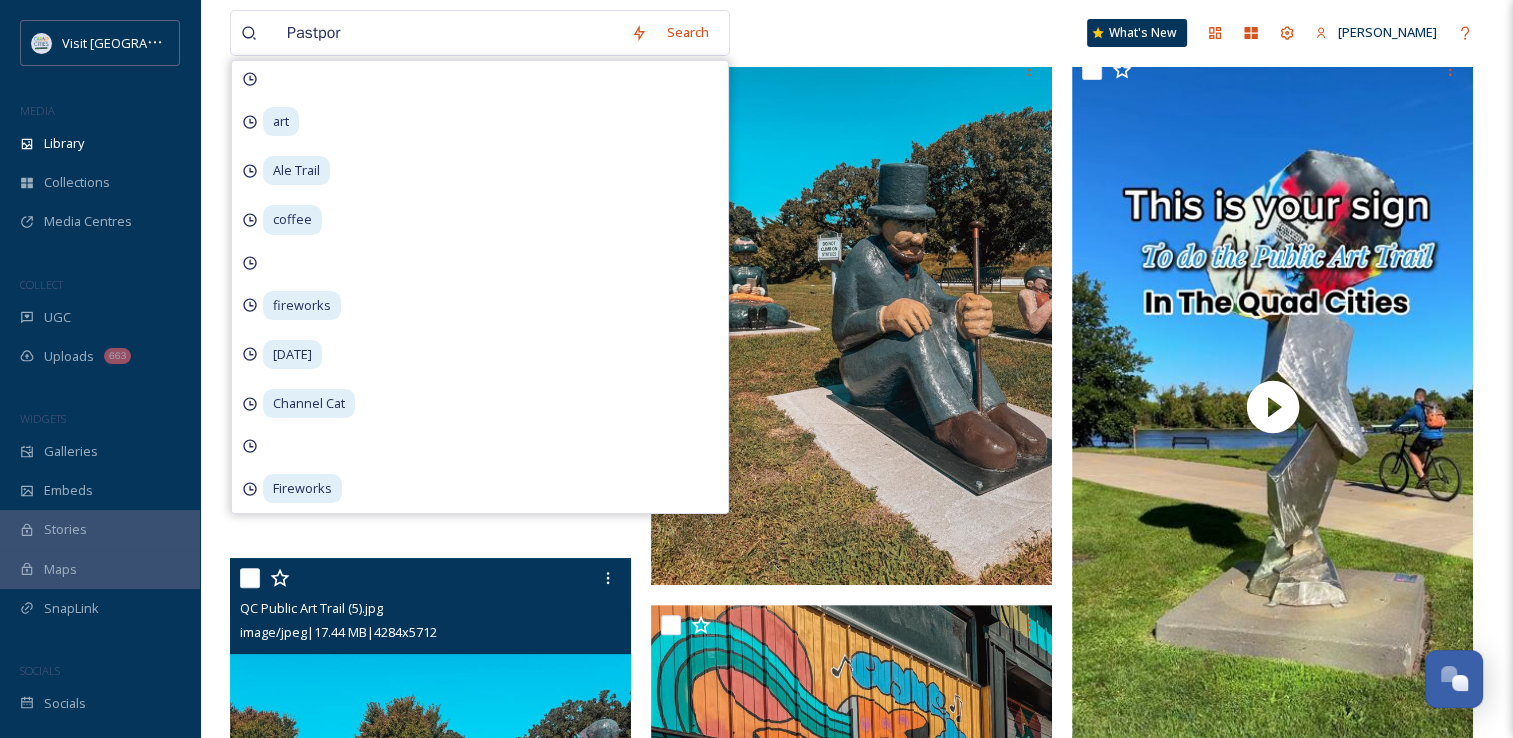 type on "Pastport" 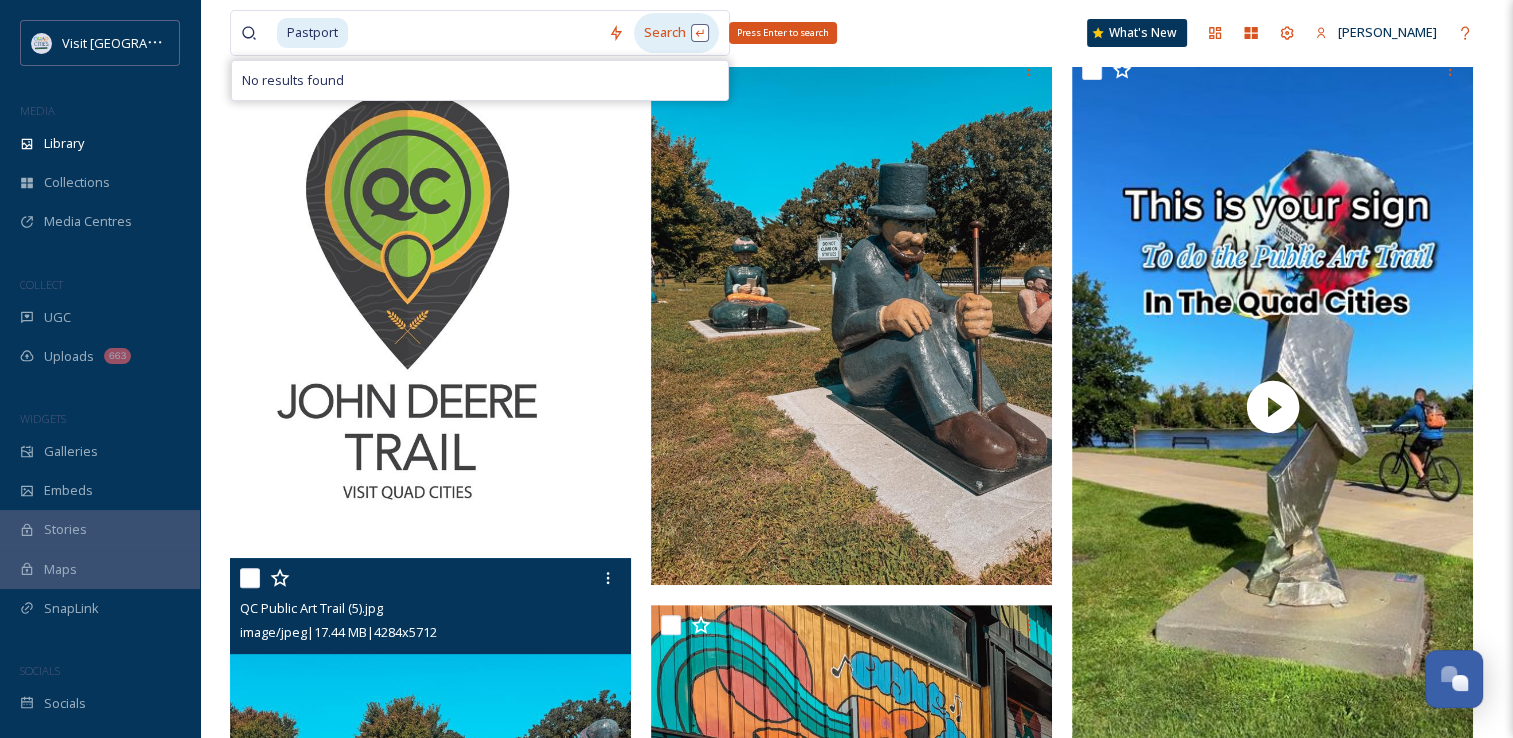 click on "Search Press Enter to search" at bounding box center [676, 32] 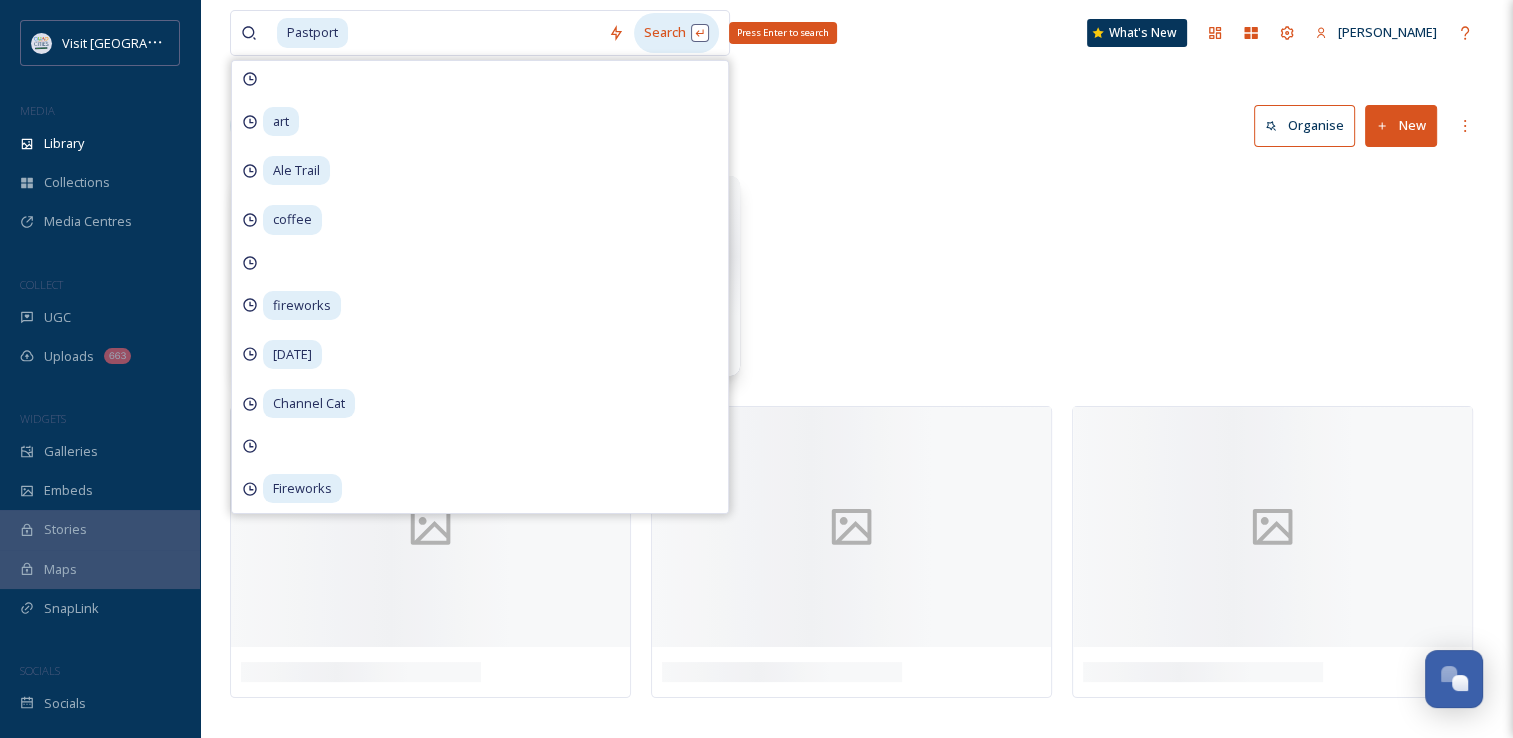 scroll, scrollTop: 0, scrollLeft: 0, axis: both 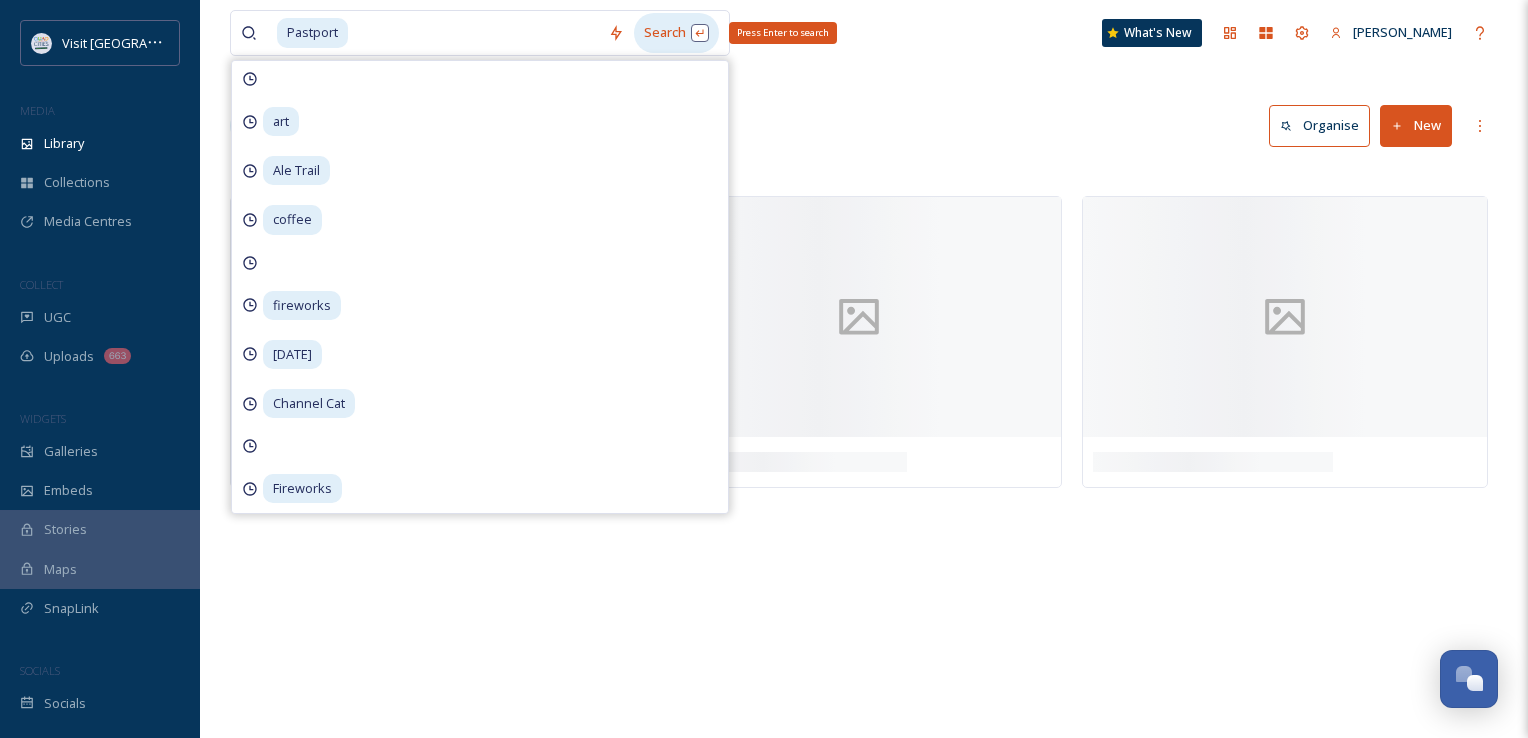 click on "Search Press Enter to search" at bounding box center (676, 32) 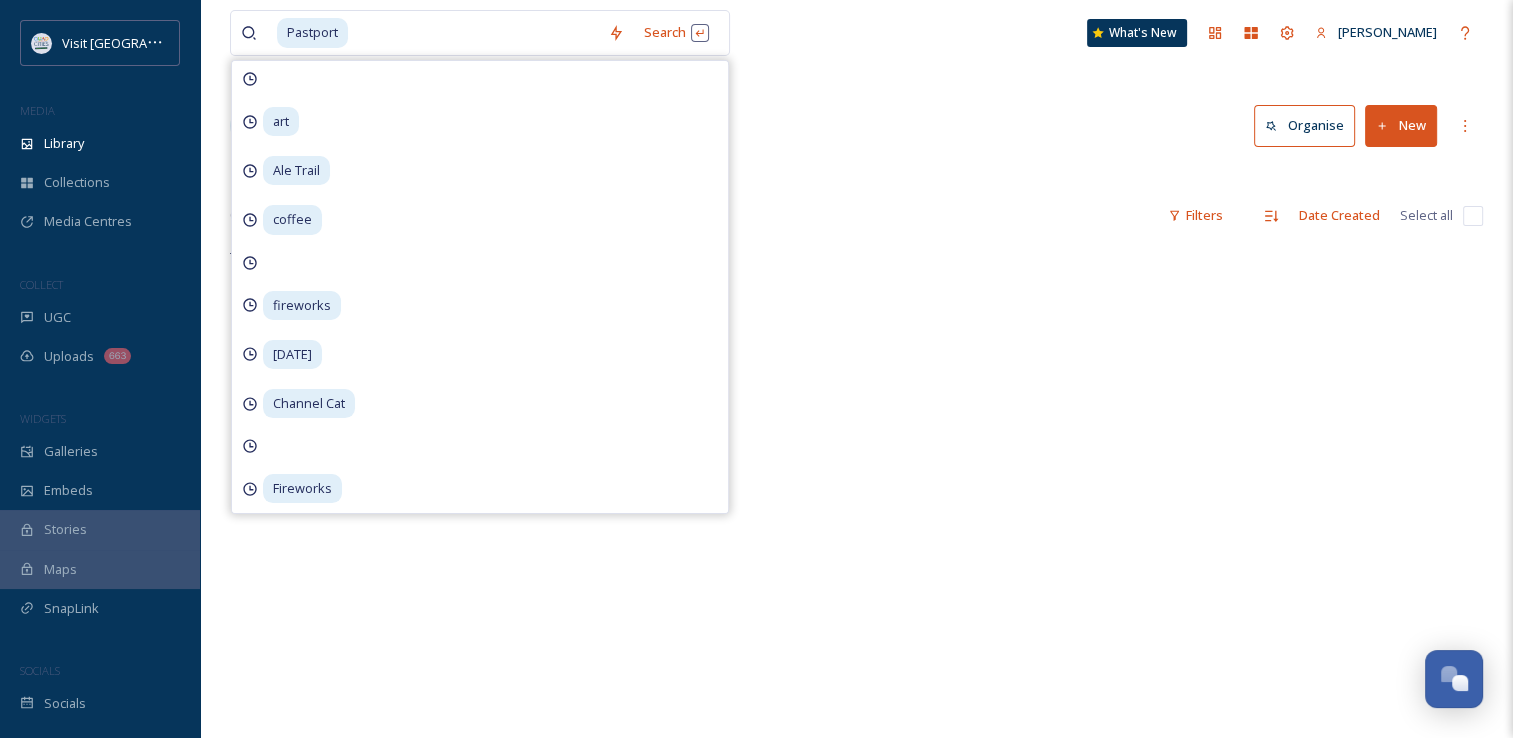 click on "Library Search Organise New" at bounding box center (856, 126) 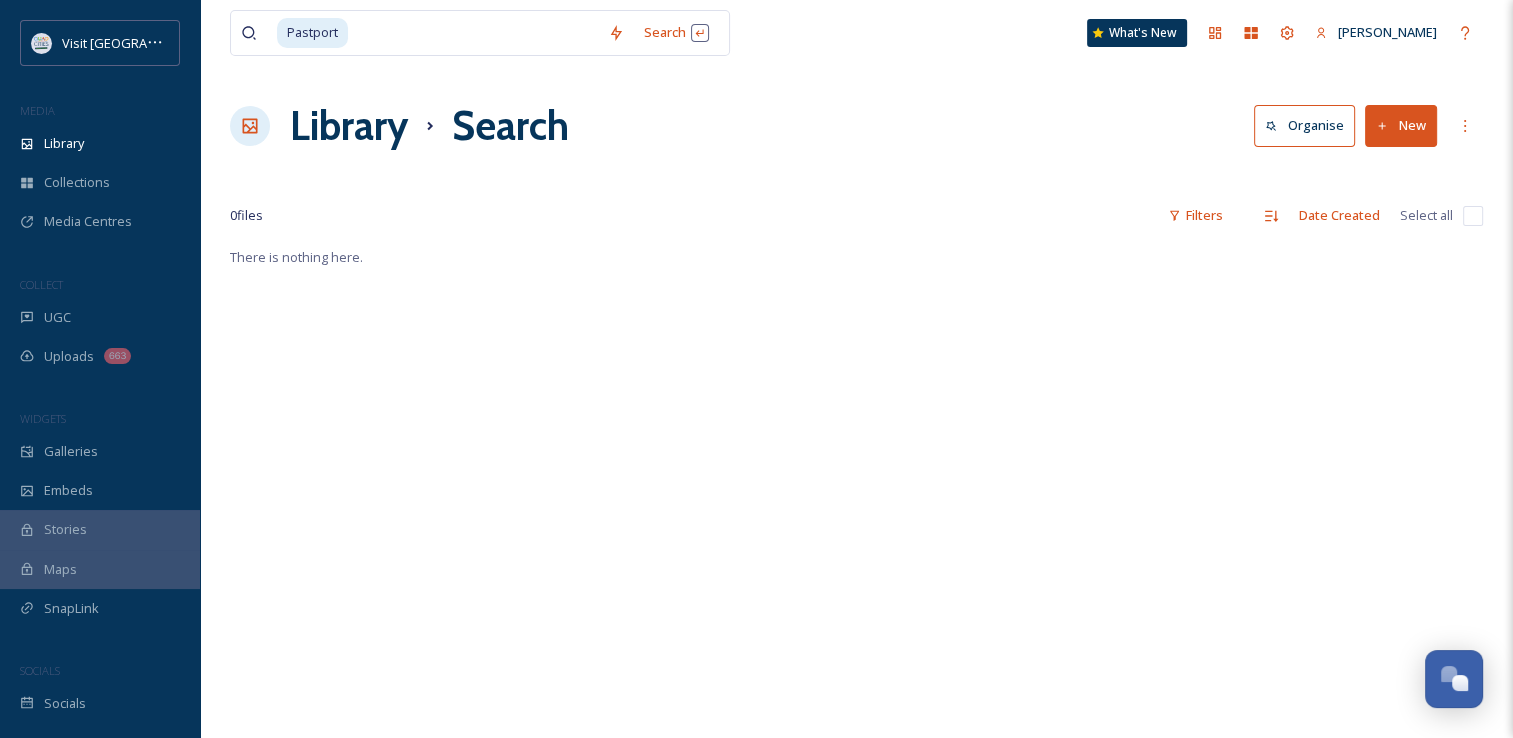 click at bounding box center [474, 33] 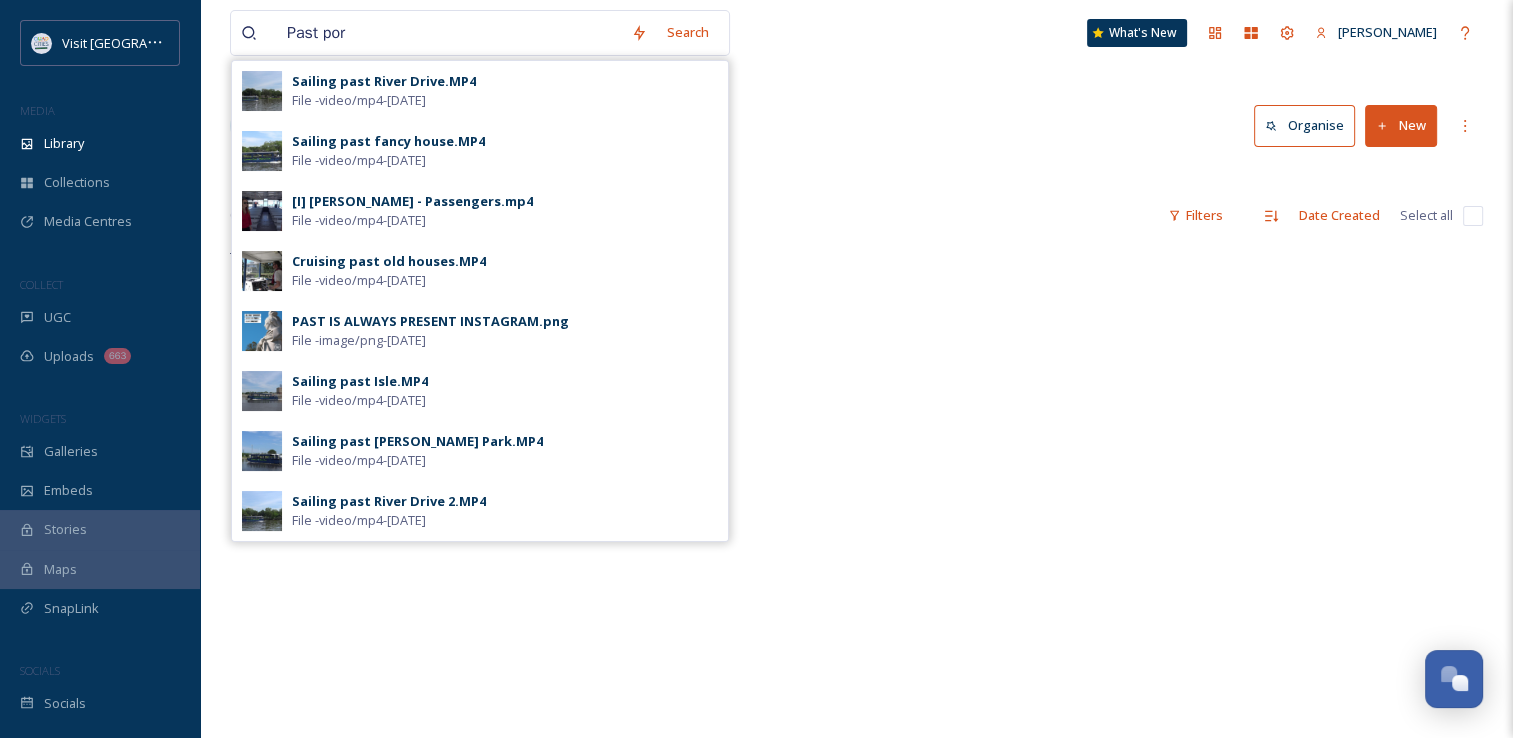 type on "Past port" 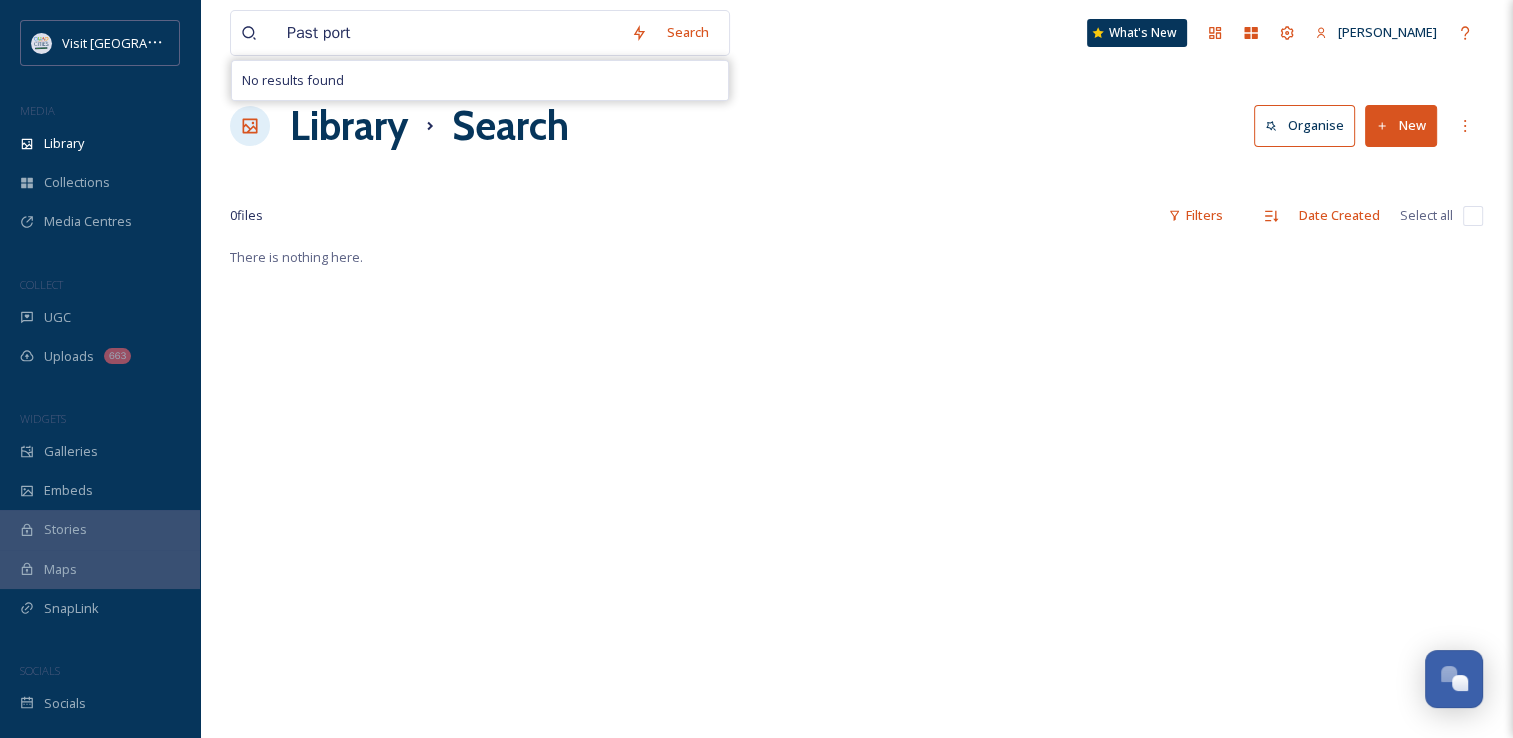 drag, startPoint x: 368, startPoint y: 33, endPoint x: 177, endPoint y: 58, distance: 192.62918 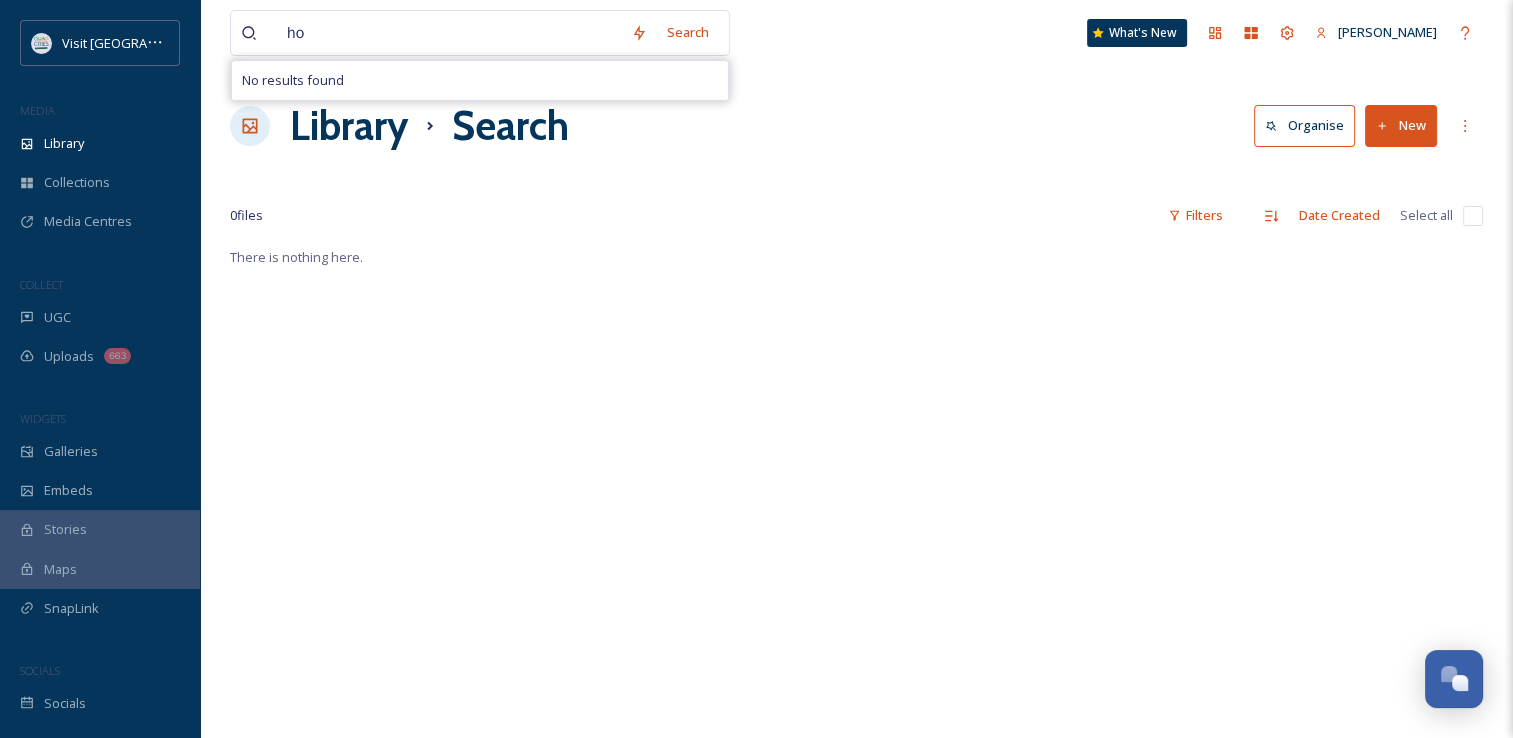 type on "h" 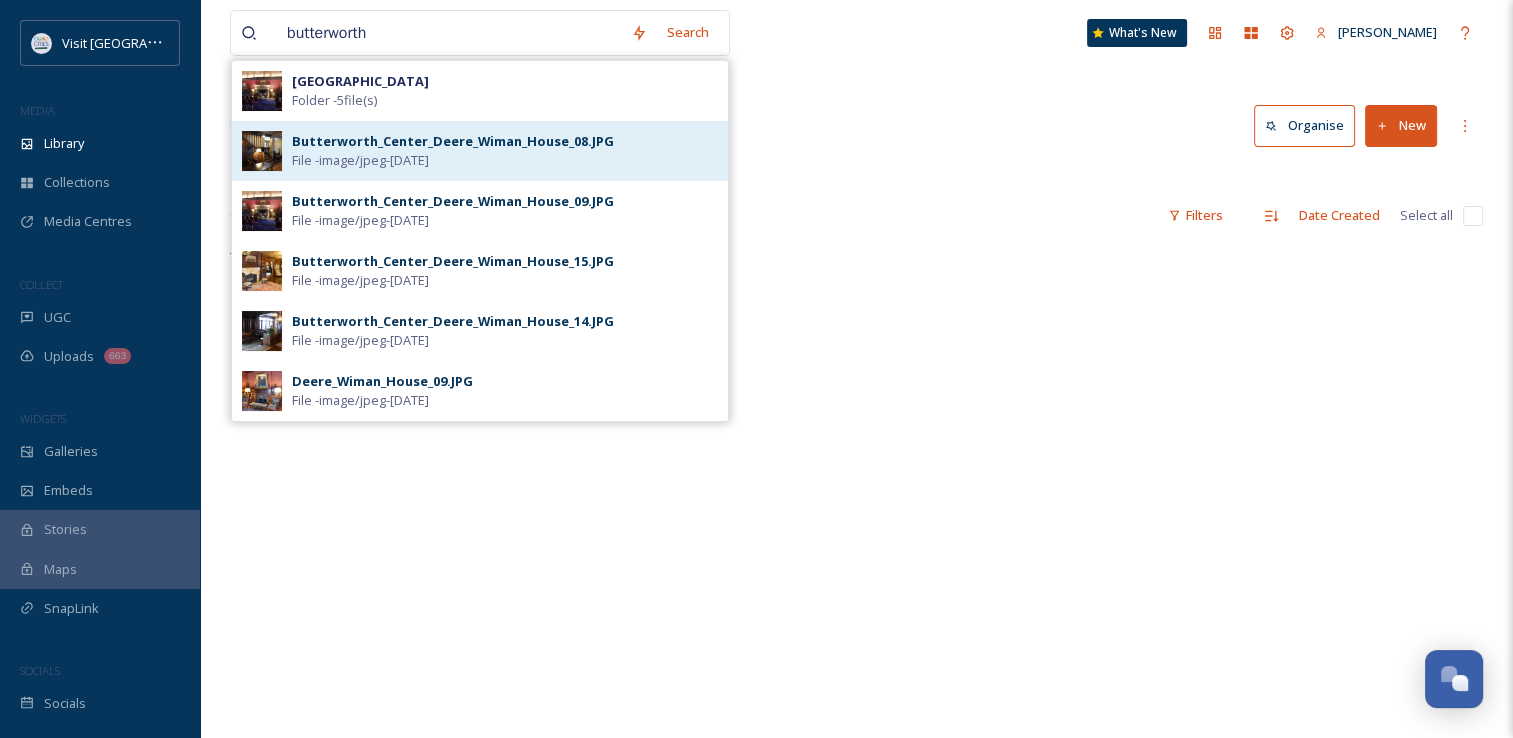 type on "butterworth" 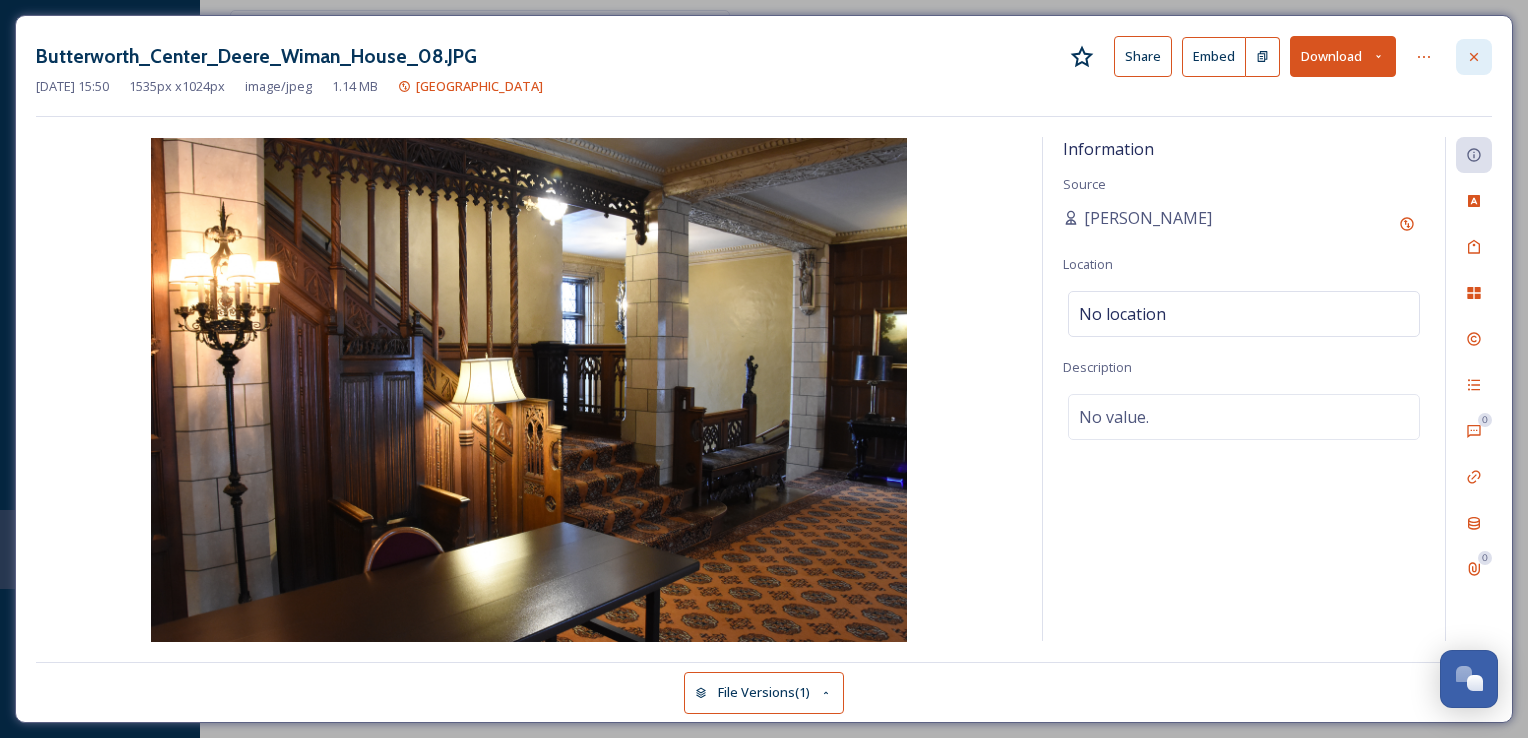 click 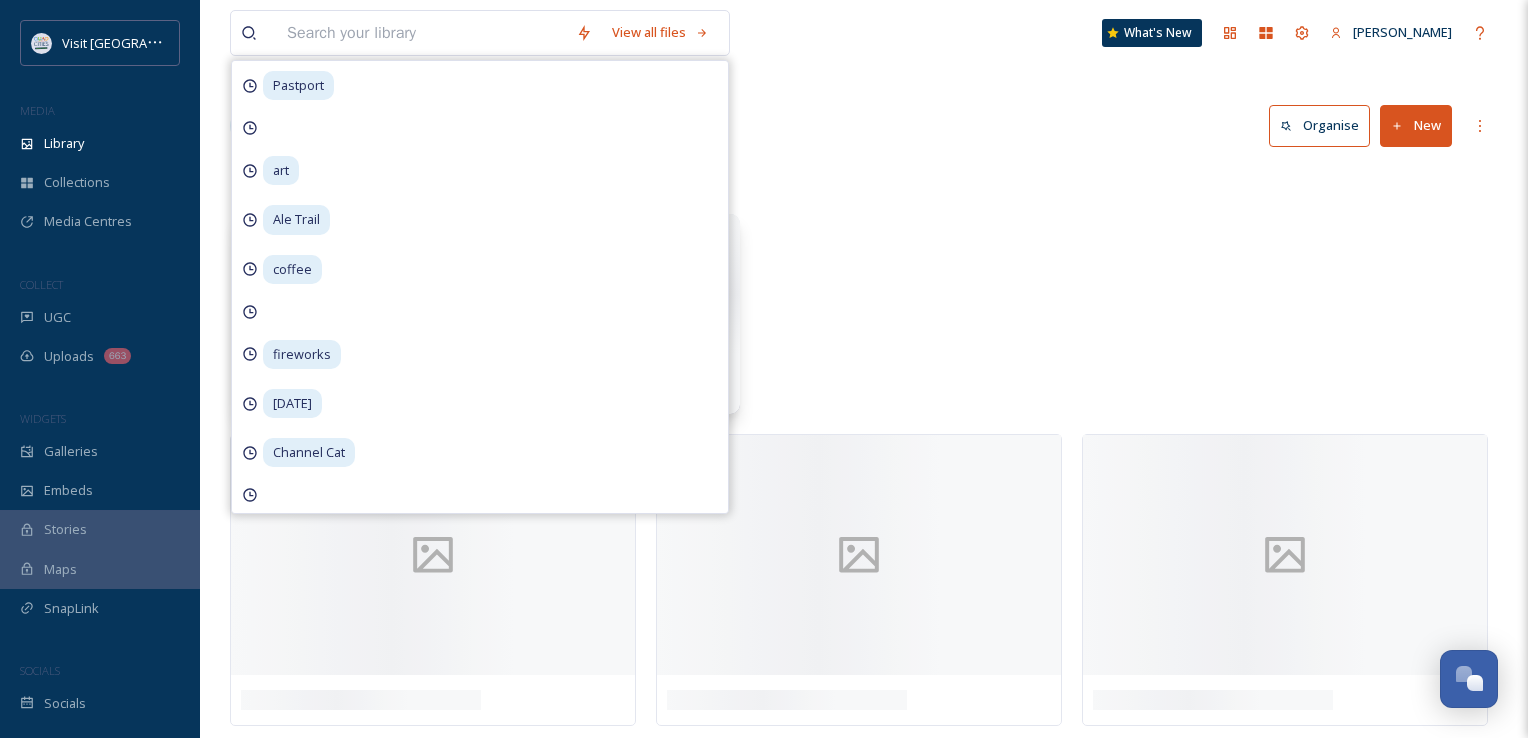 click at bounding box center (421, 33) 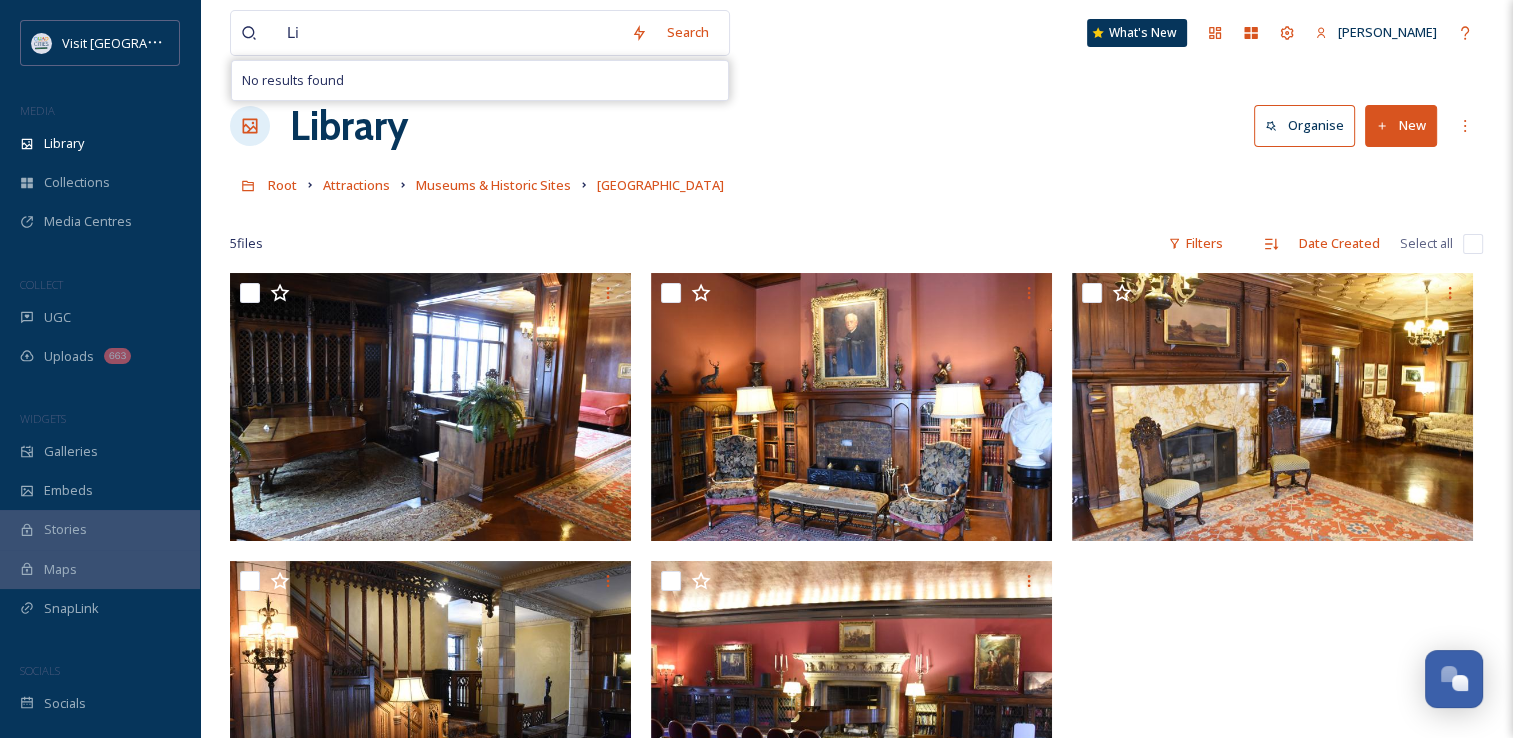 type on "L" 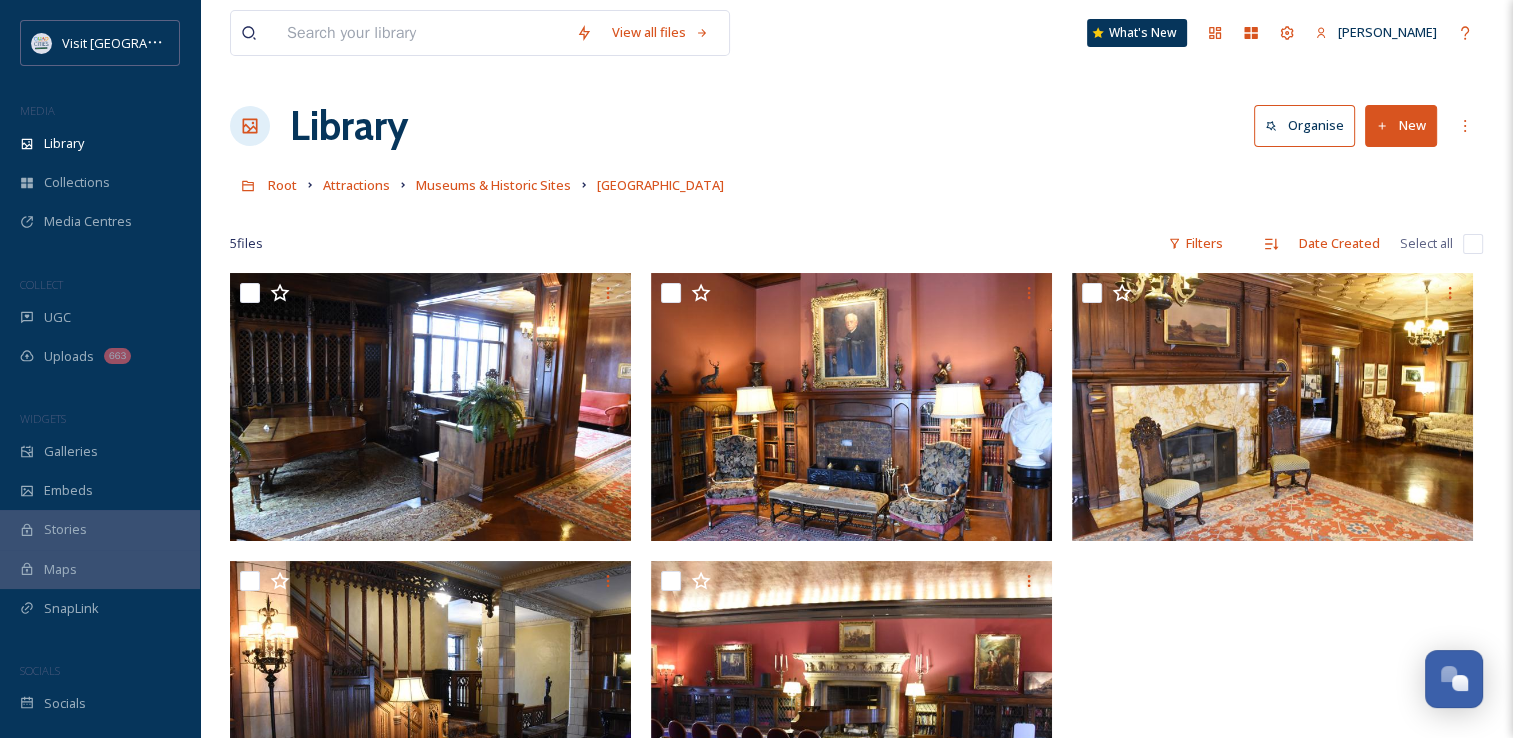 click on "View all files What's [GEOGRAPHIC_DATA][PERSON_NAME] Organise New Root Attractions Museums & Historic Sites Butterworth Center Your Selections There is nothing here. 5  file s Filters Date Created Select all You've reached the end" at bounding box center (856, 505) 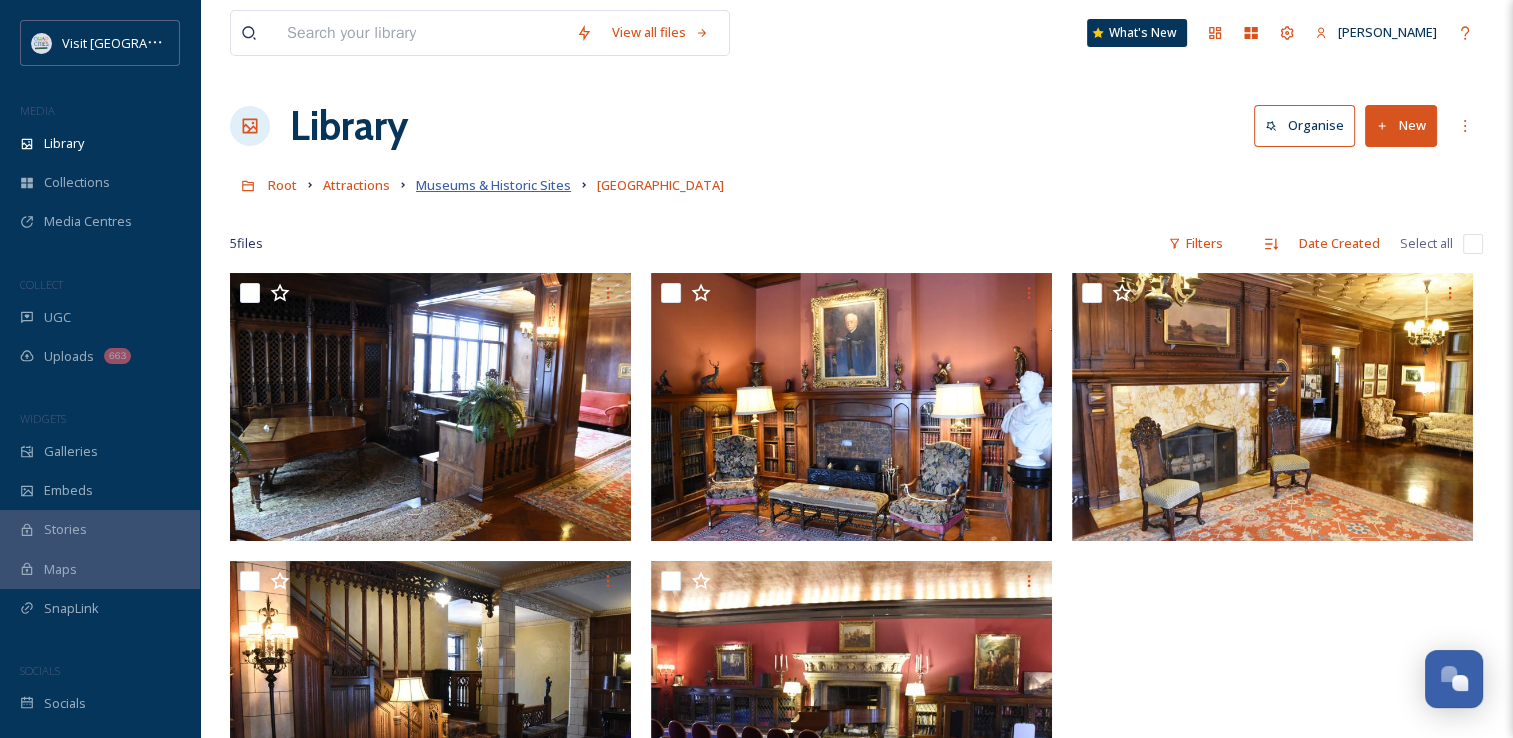 click on "Museums & Historic Sites" at bounding box center [493, 185] 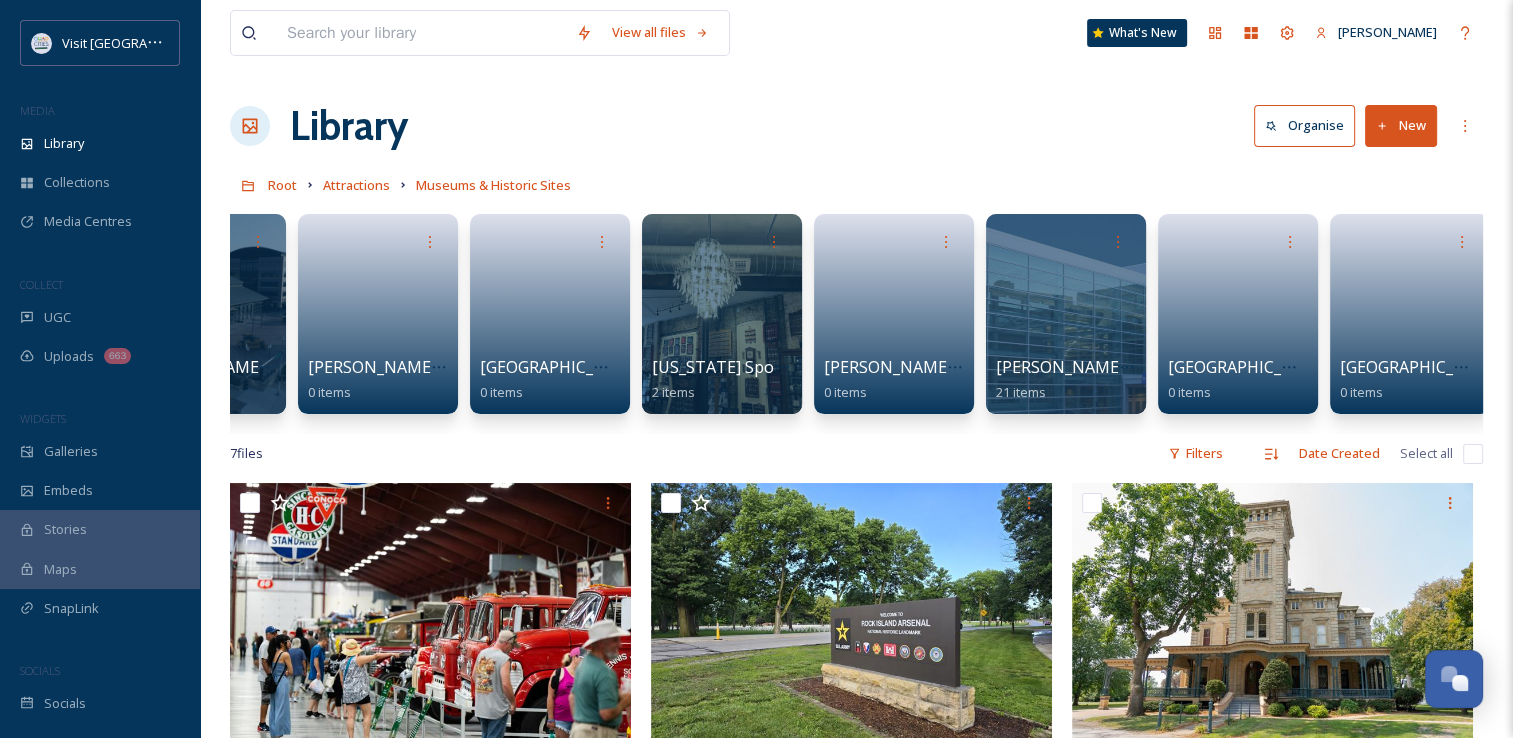 scroll, scrollTop: 0, scrollLeft: 2703, axis: horizontal 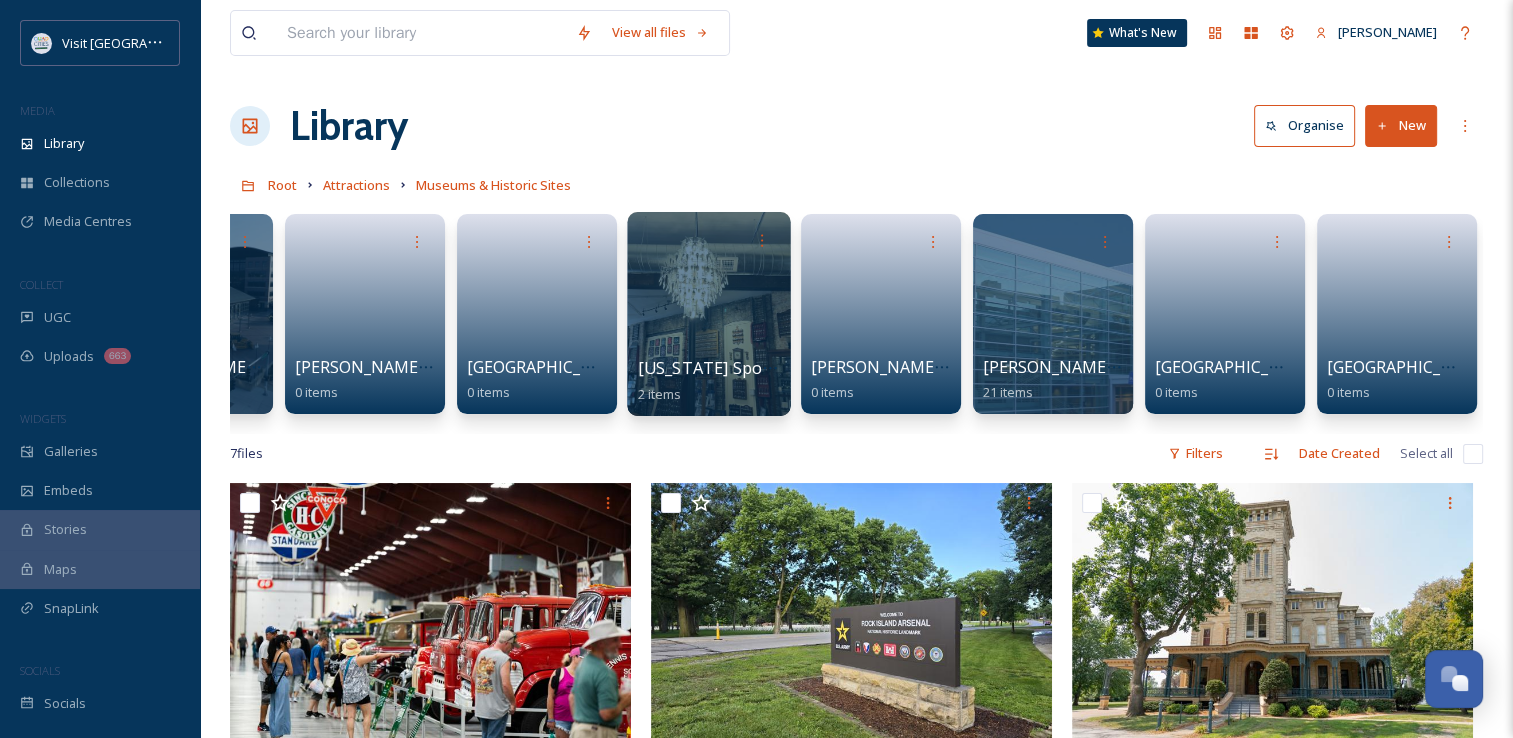 click at bounding box center [708, 314] 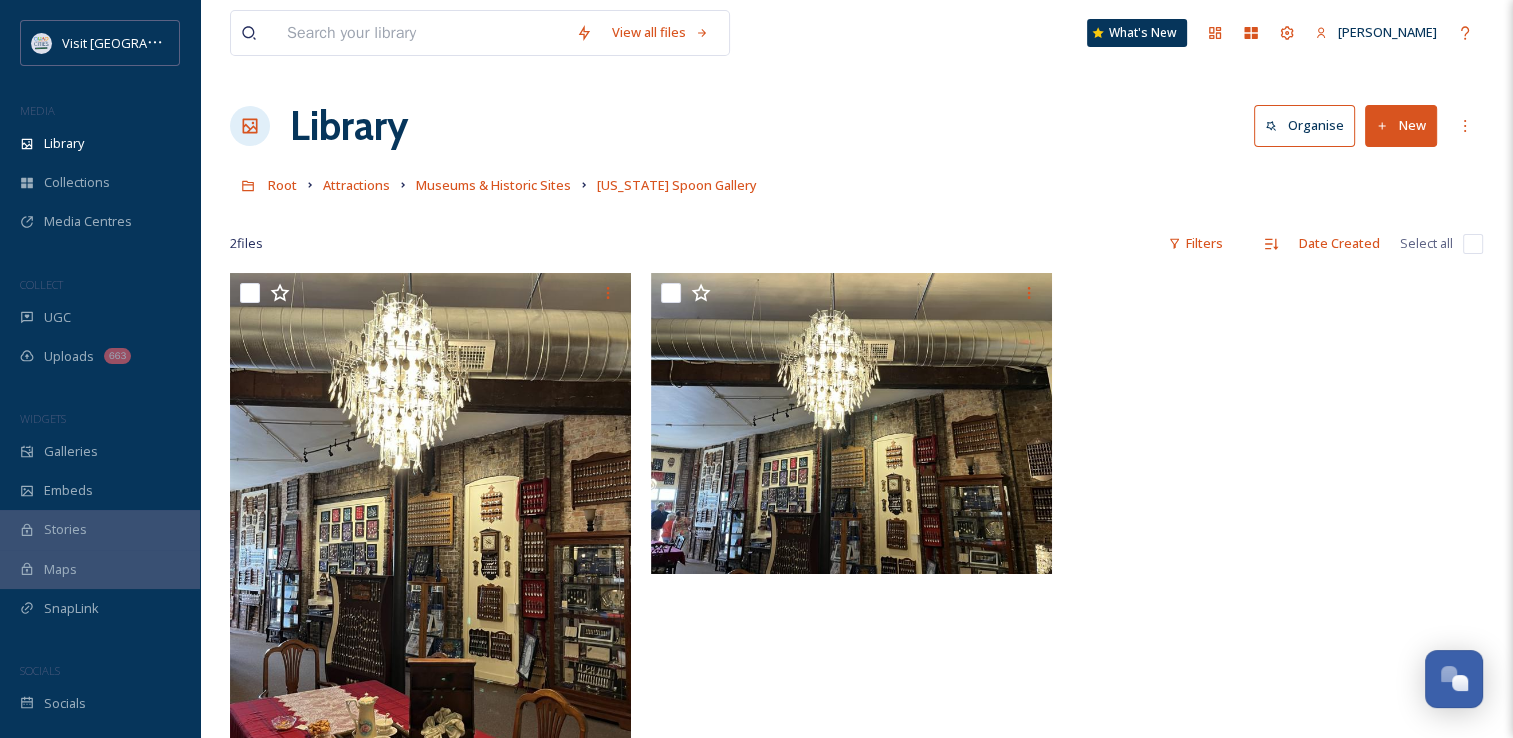 click at bounding box center (421, 33) 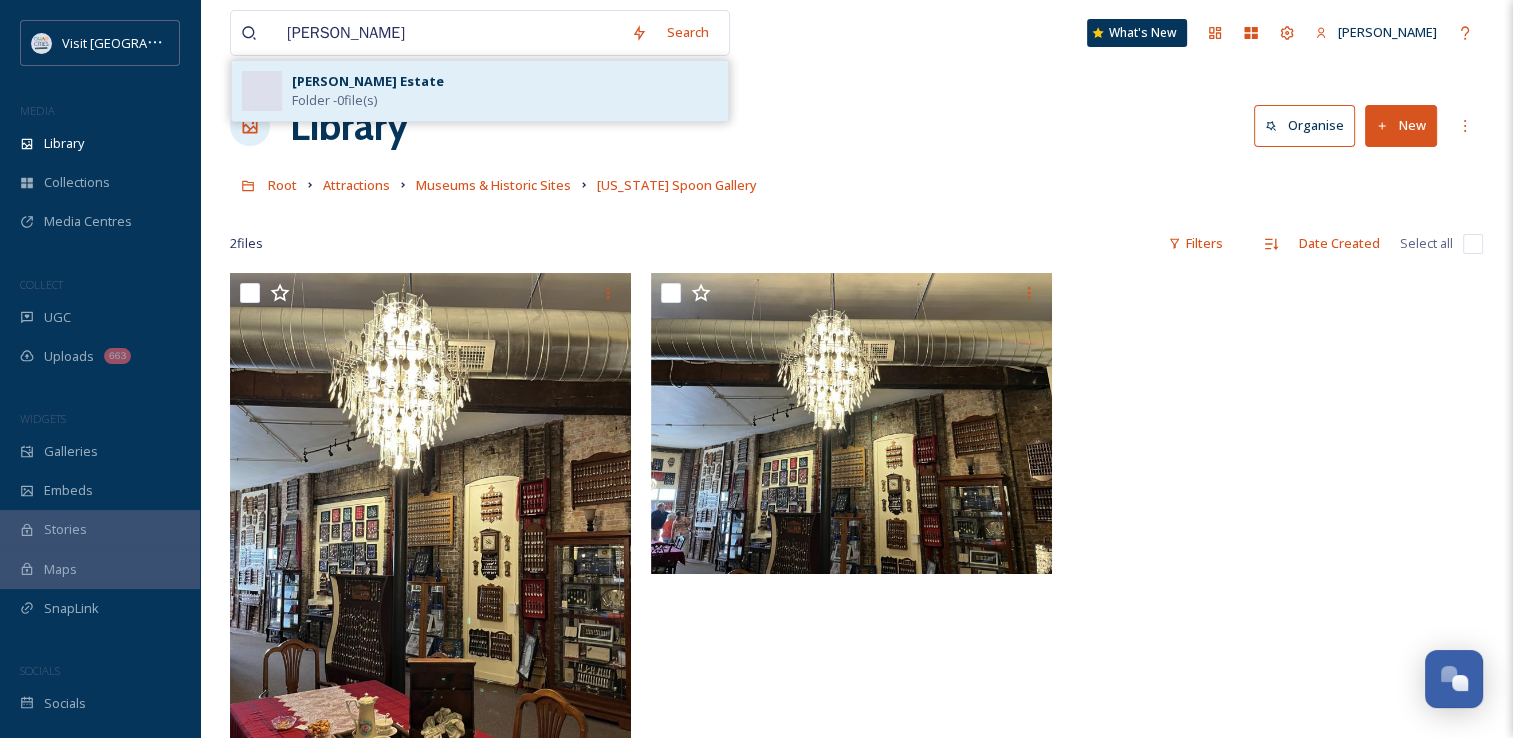 type on "[PERSON_NAME]" 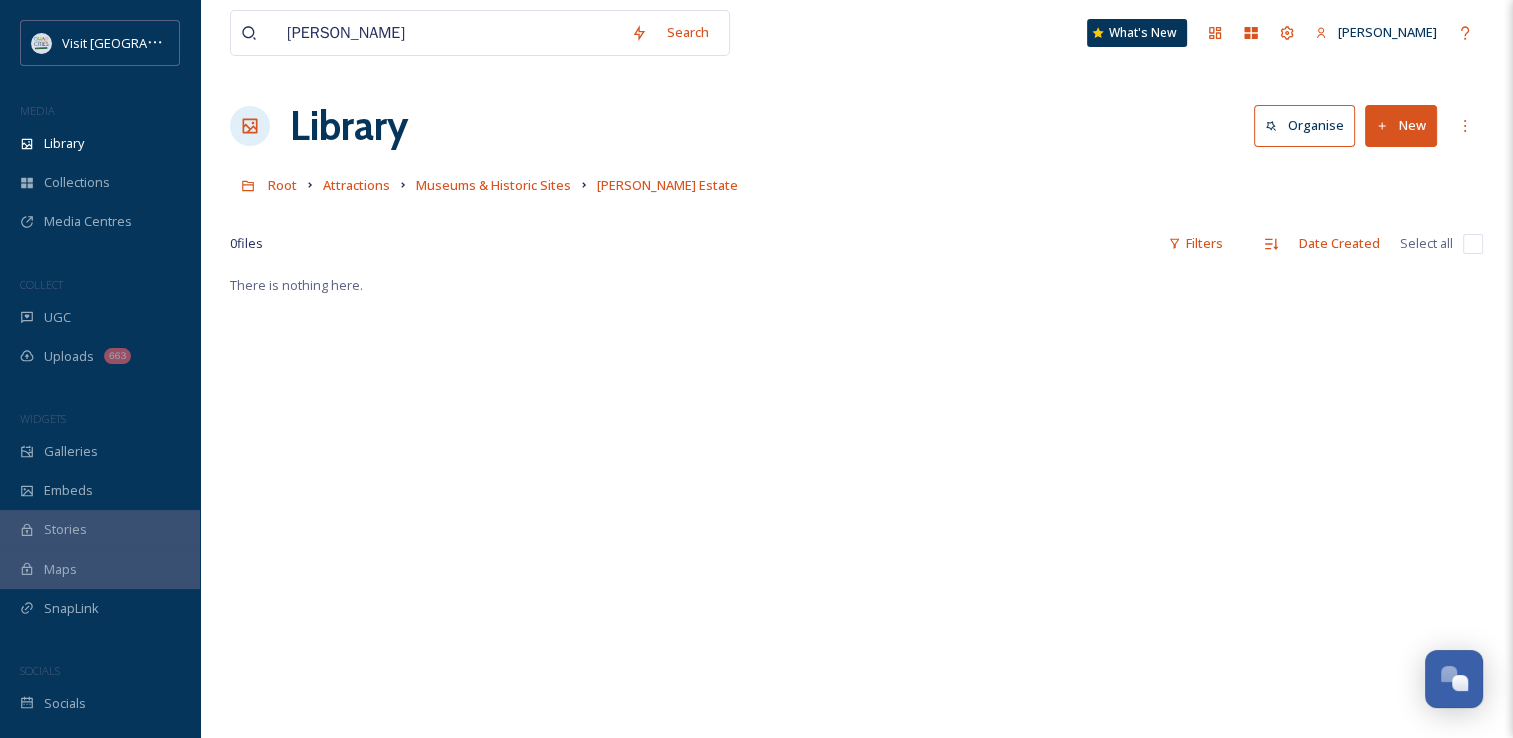 click on "[PERSON_NAME] Search What's [GEOGRAPHIC_DATA][PERSON_NAME] Organise New Root Attractions Museums & Historic Sites [PERSON_NAME] Estate Your Selections There is nothing here. 0  file s Filters Date Created Select all There is nothing here." at bounding box center [856, 505] 